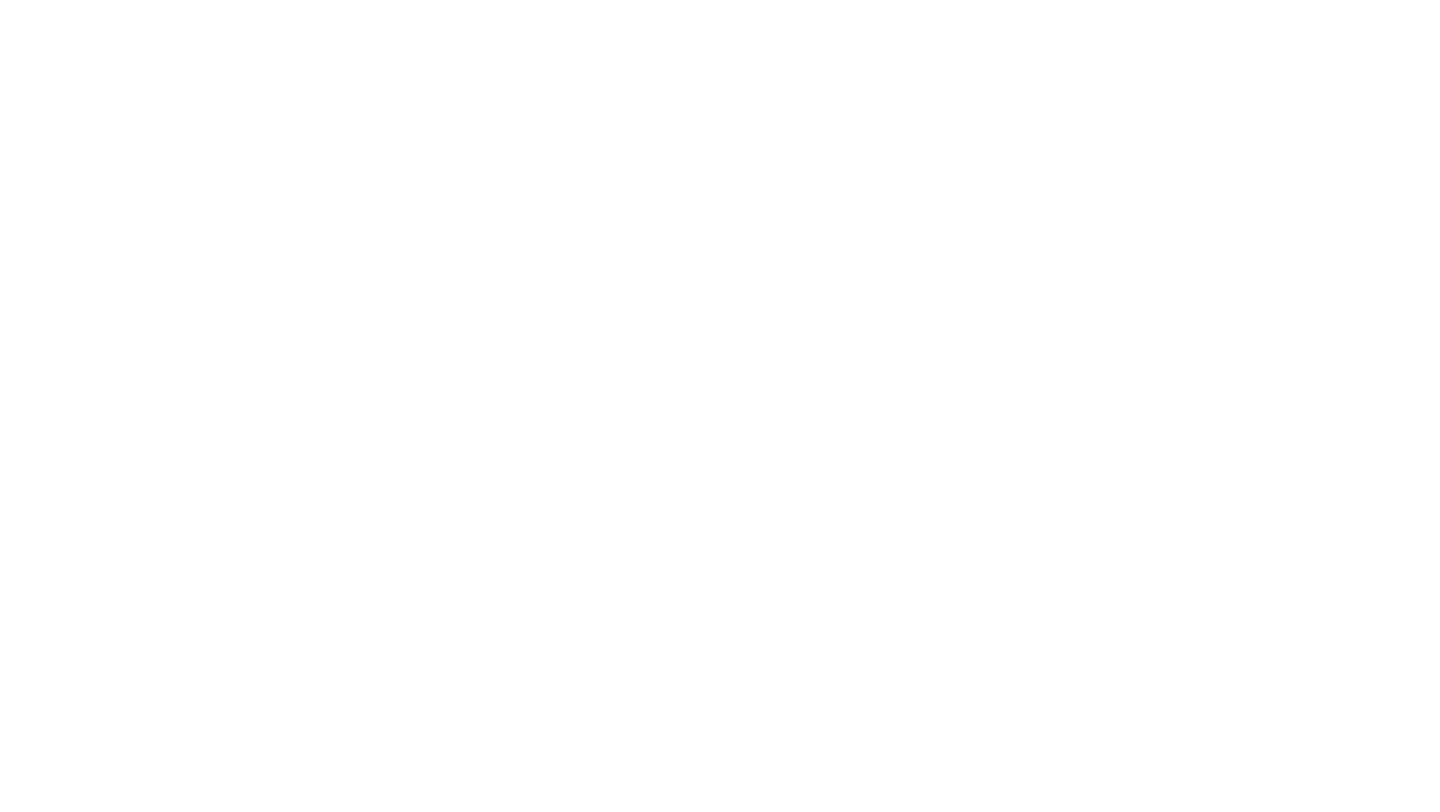 scroll, scrollTop: 0, scrollLeft: 0, axis: both 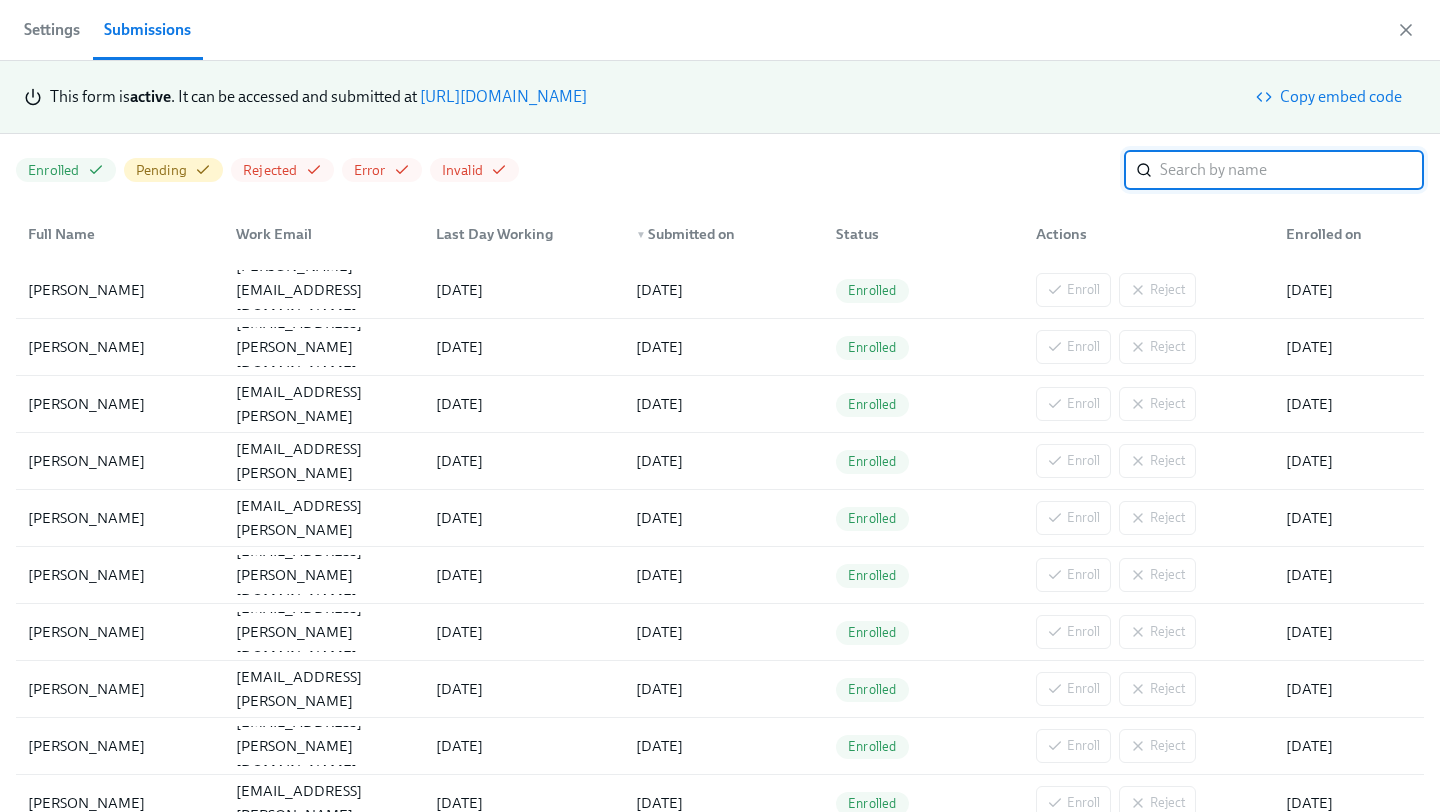 click on "https://my.dadohr.com/enrollmentForms/5EB6IWqIEufq282YWJsrW3kqMJKr7" at bounding box center (503, 96) 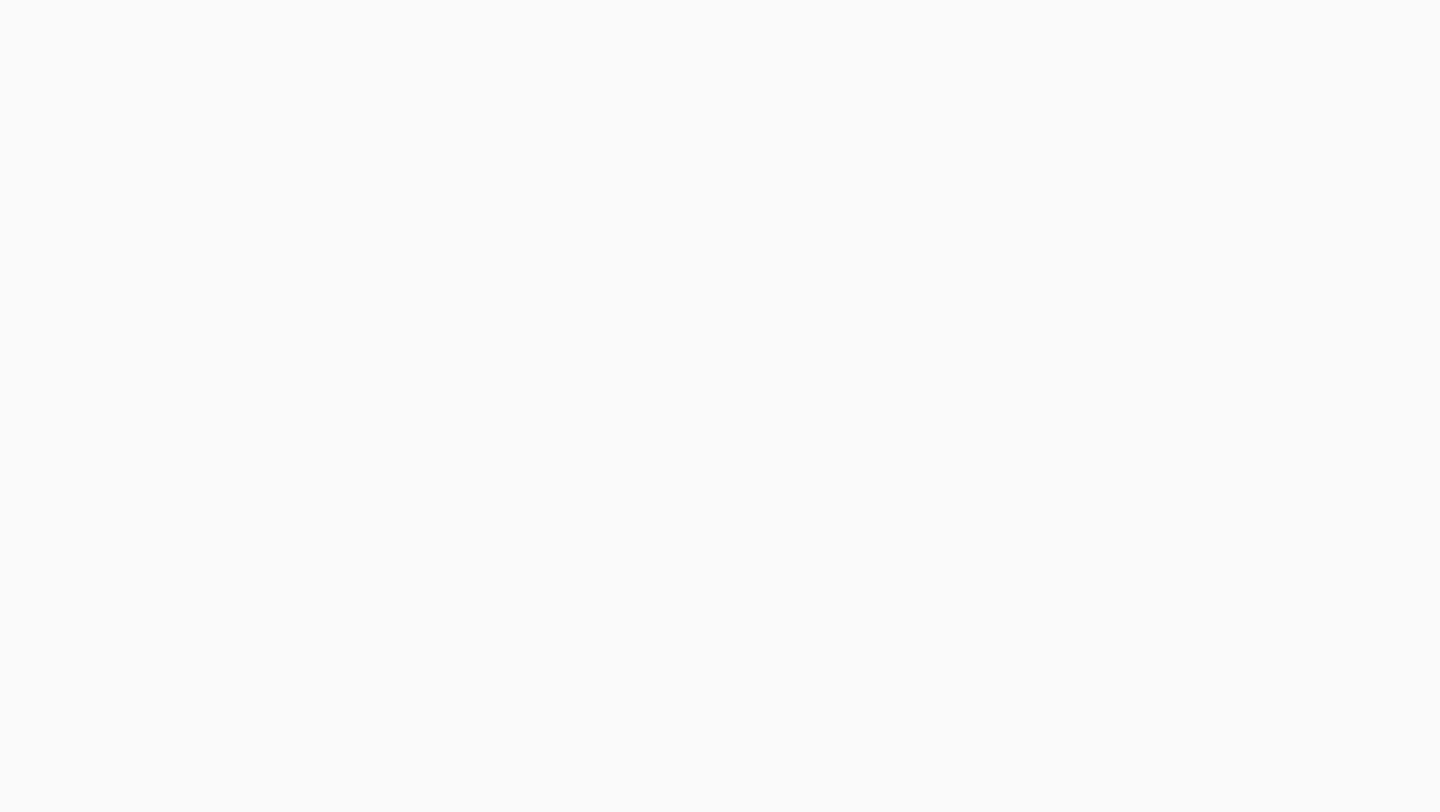 scroll, scrollTop: 0, scrollLeft: 0, axis: both 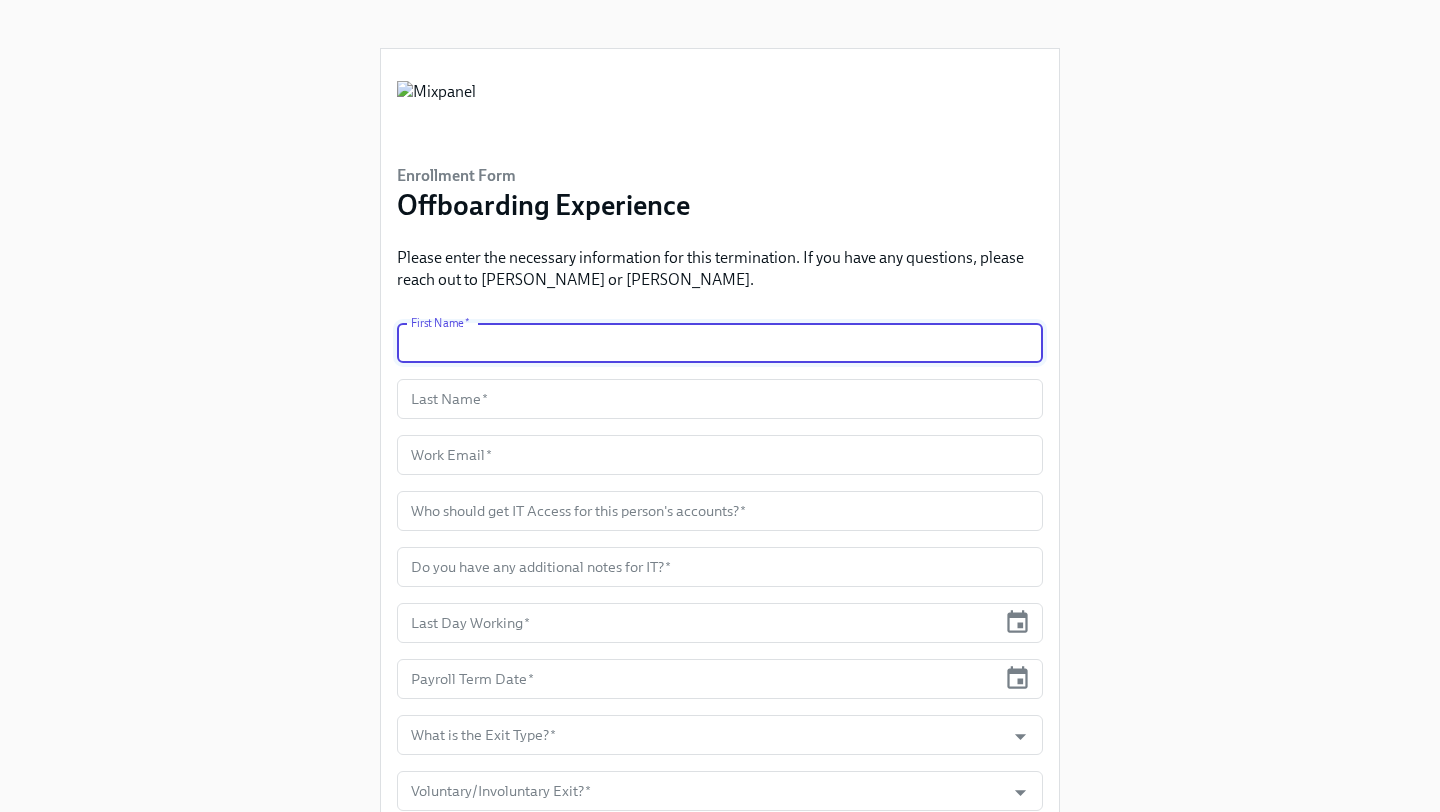 click at bounding box center [720, 343] 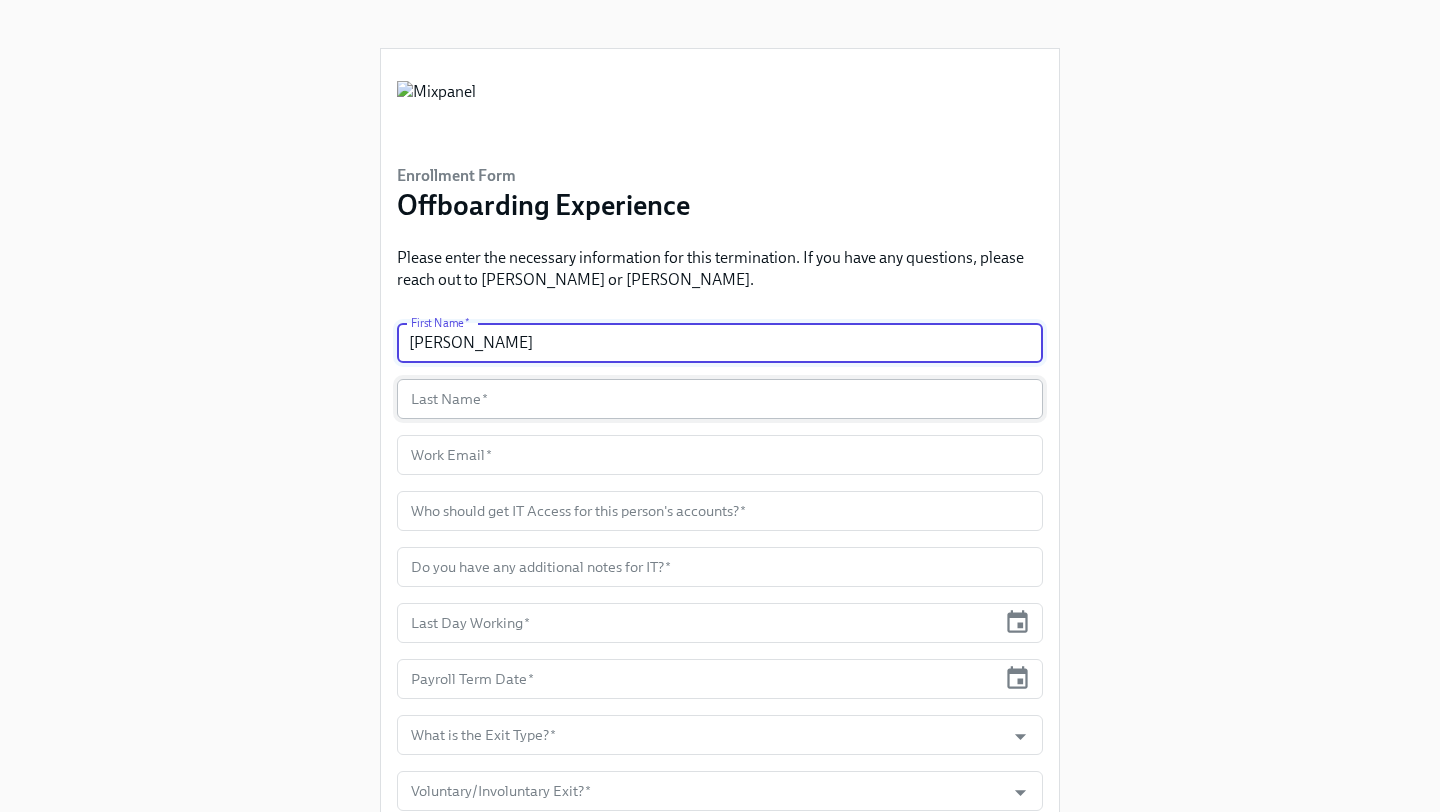 type on "[PERSON_NAME]" 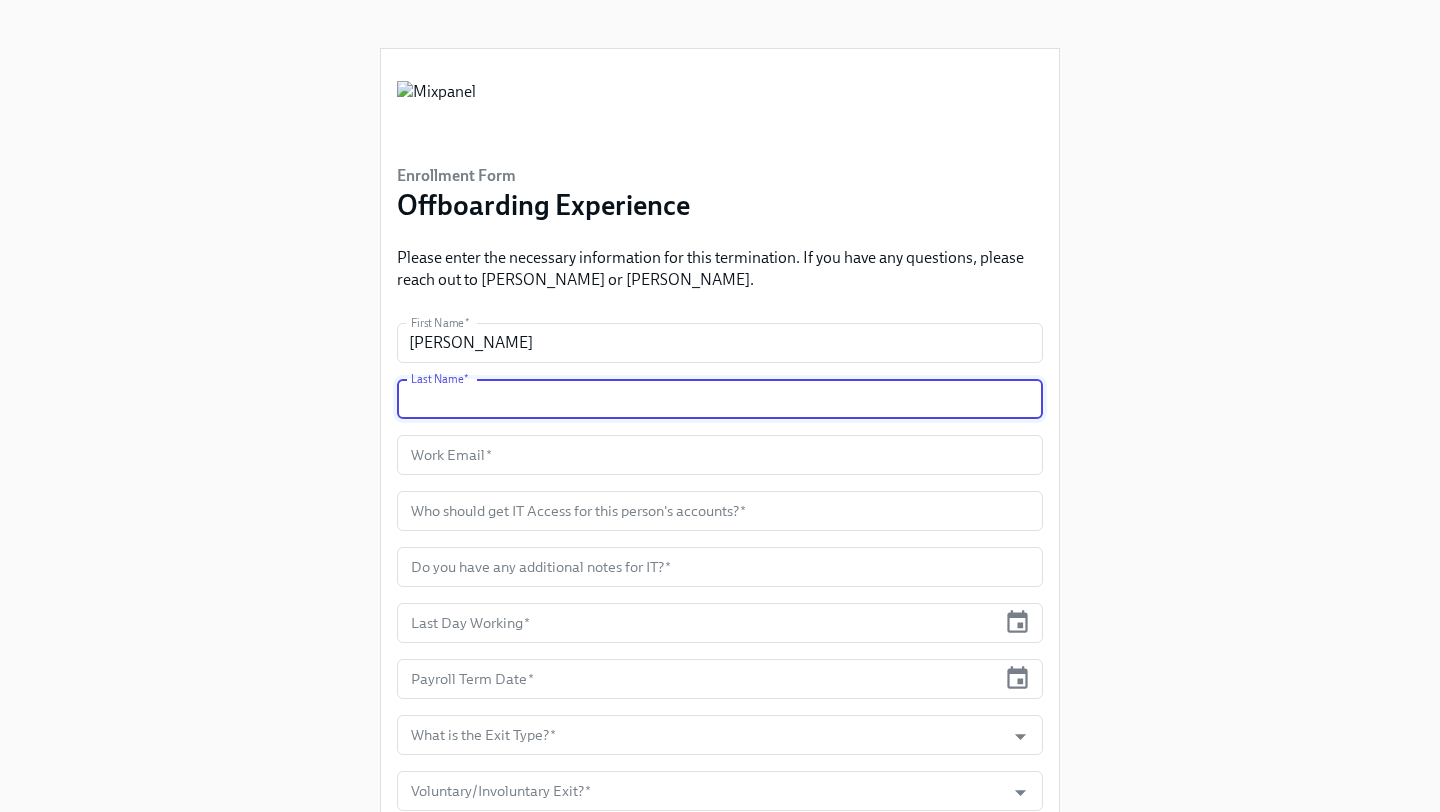 click at bounding box center [720, 399] 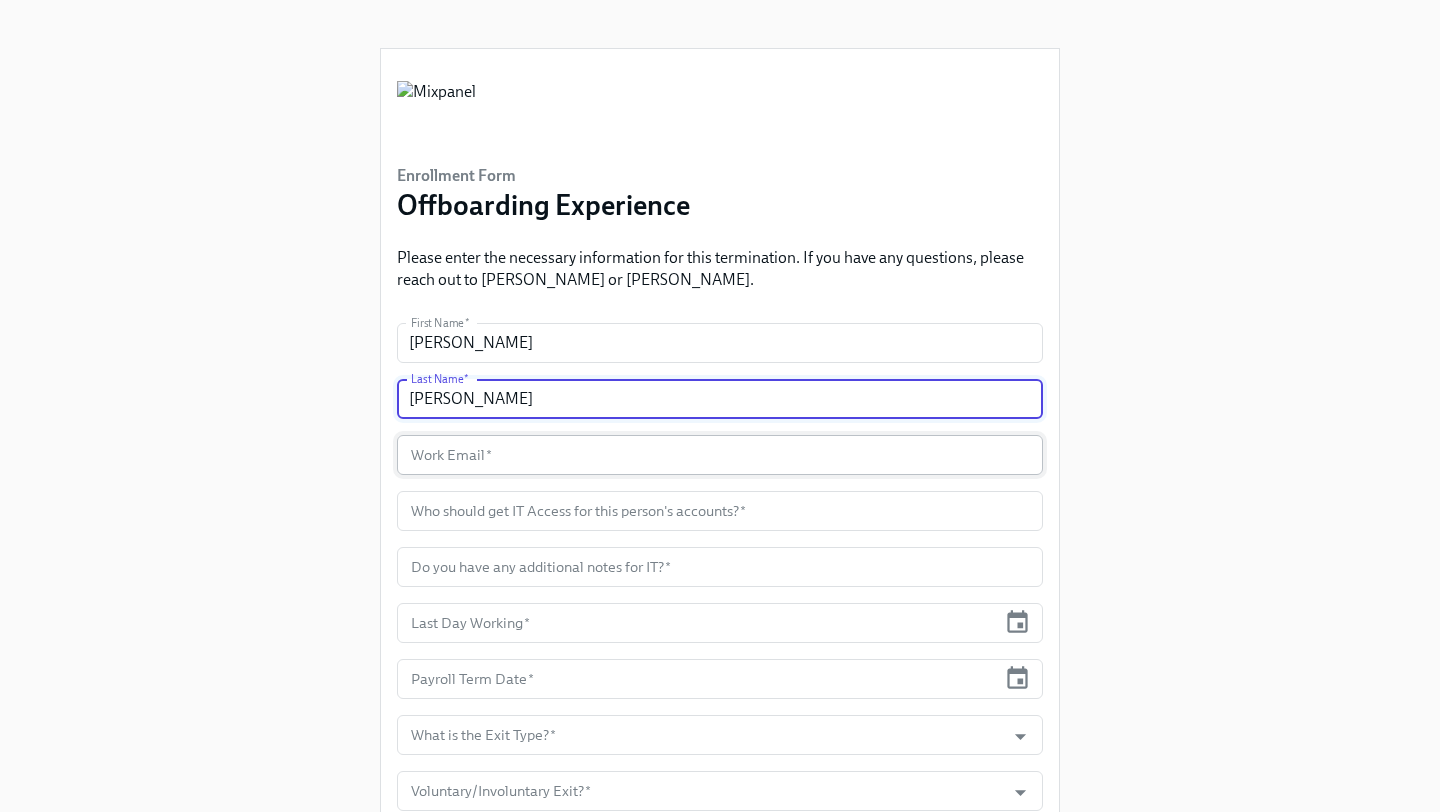 type on "[PERSON_NAME]" 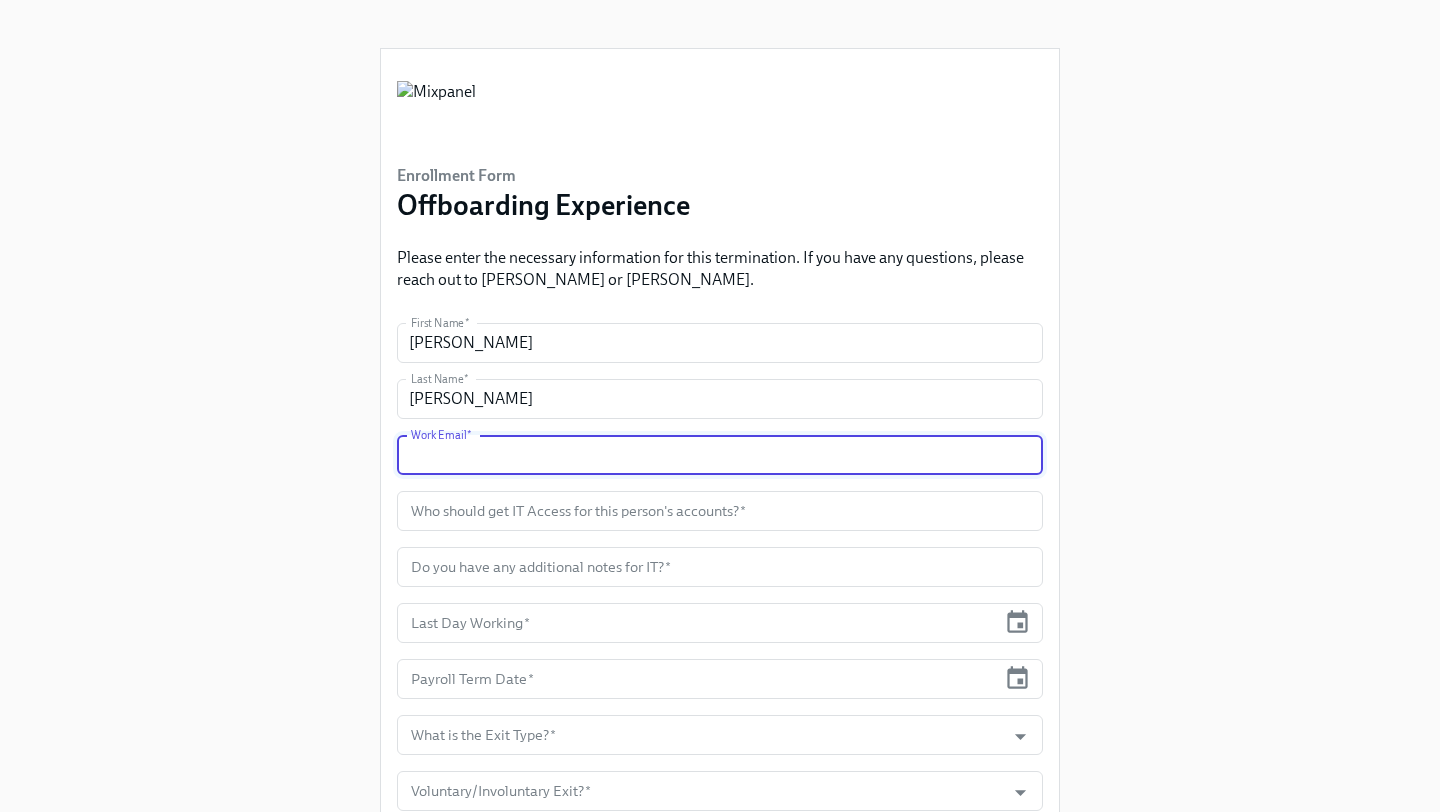 click at bounding box center [720, 455] 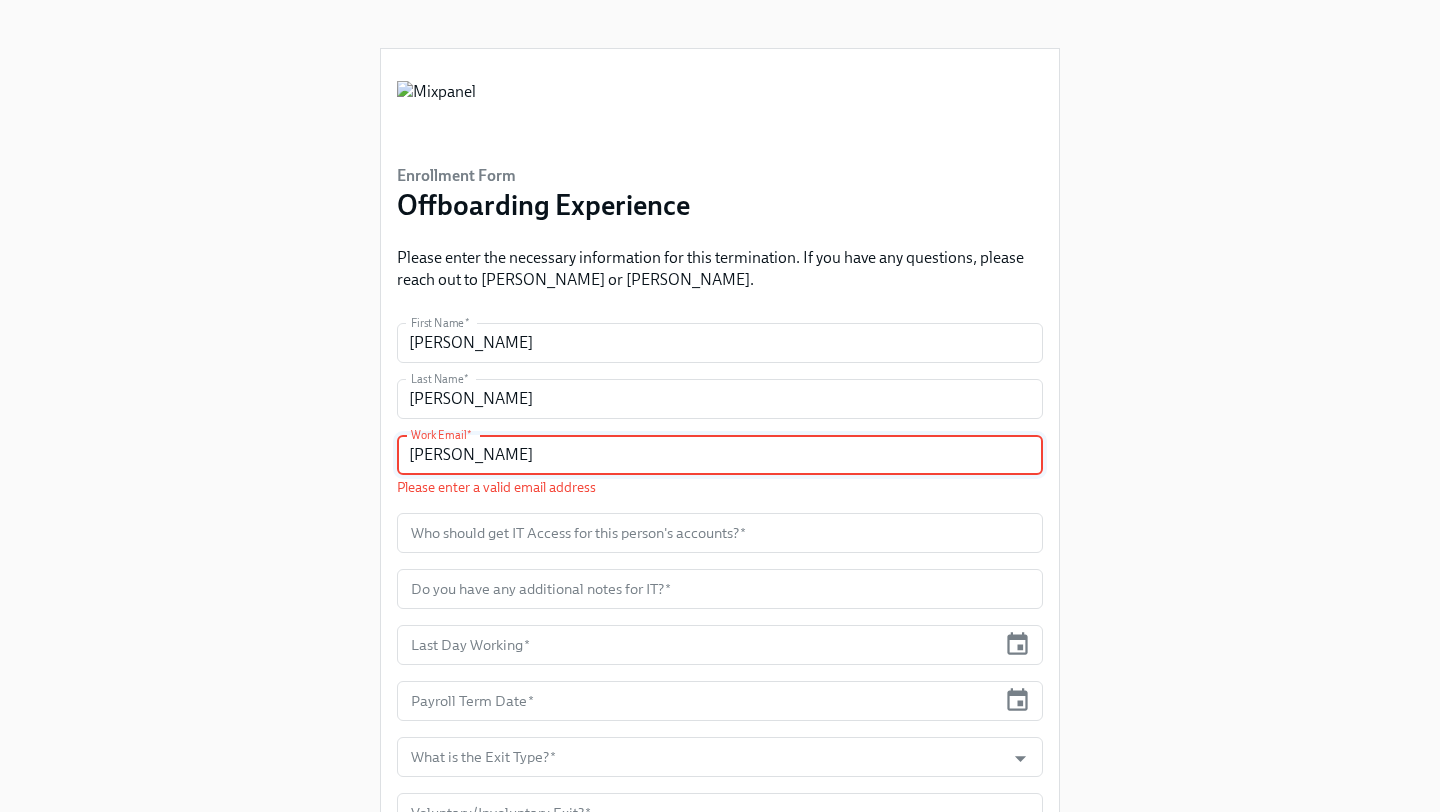type on "[PERSON_NAME]" 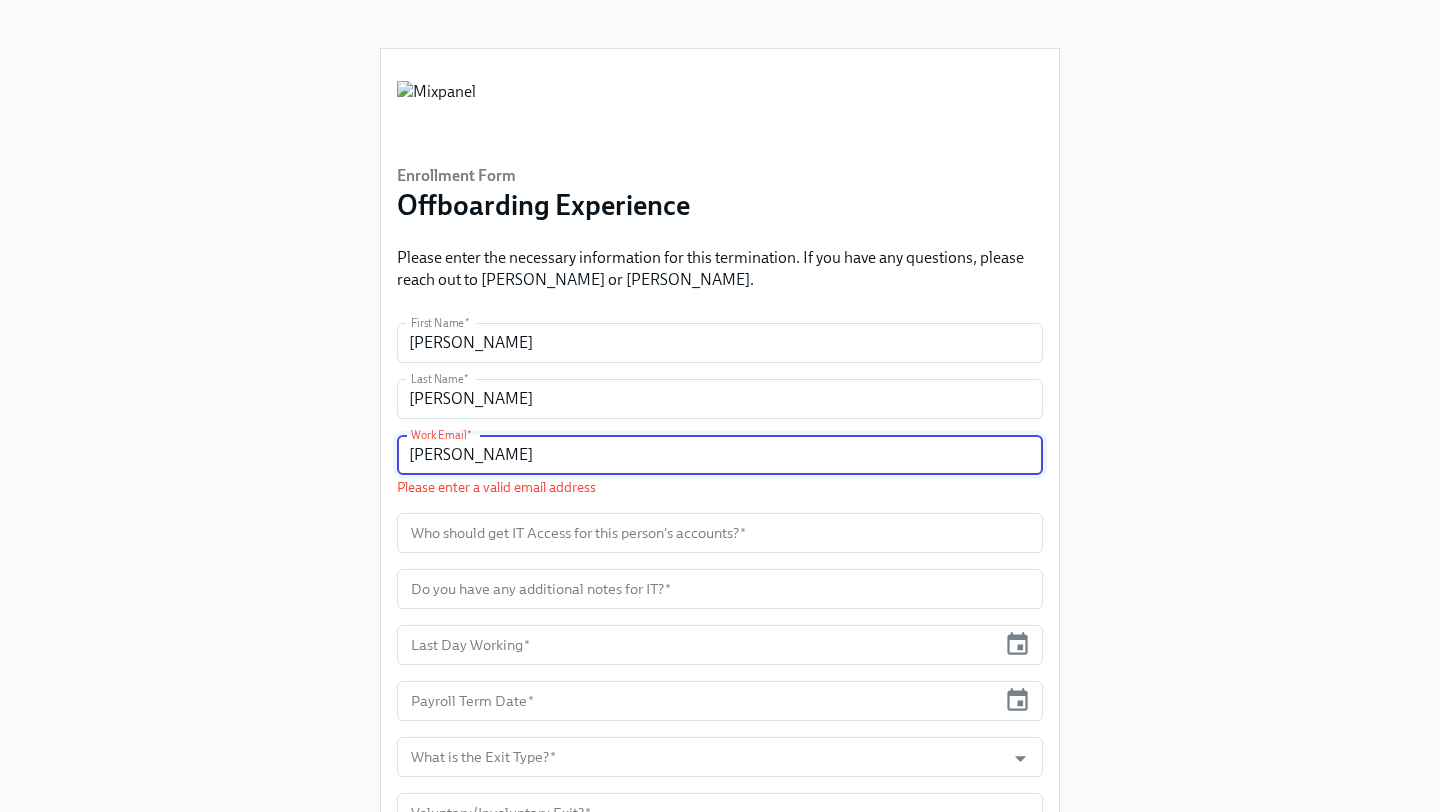 drag, startPoint x: 453, startPoint y: 457, endPoint x: 398, endPoint y: 456, distance: 55.00909 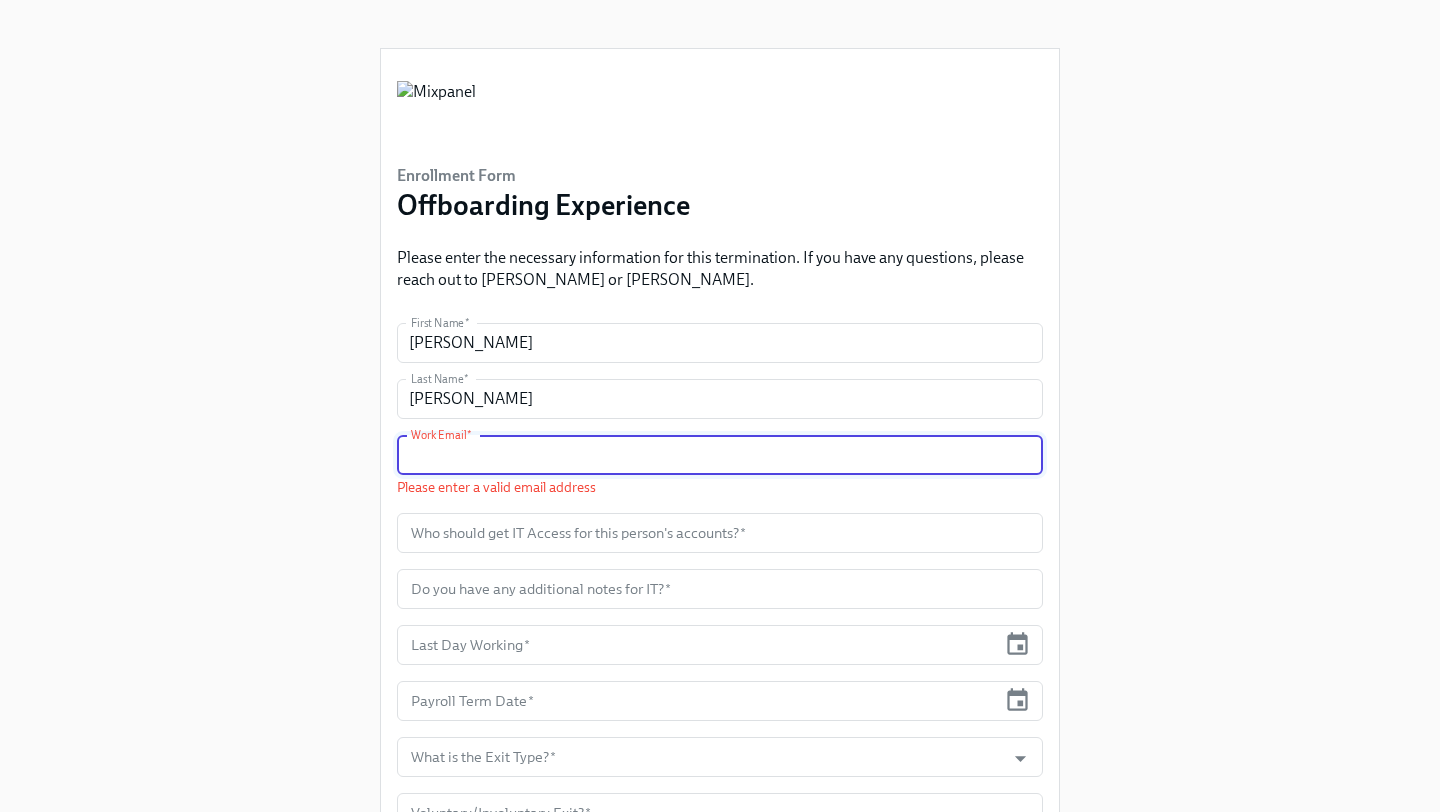 paste on "[PERSON_NAME][EMAIL_ADDRESS][DOMAIN_NAME]" 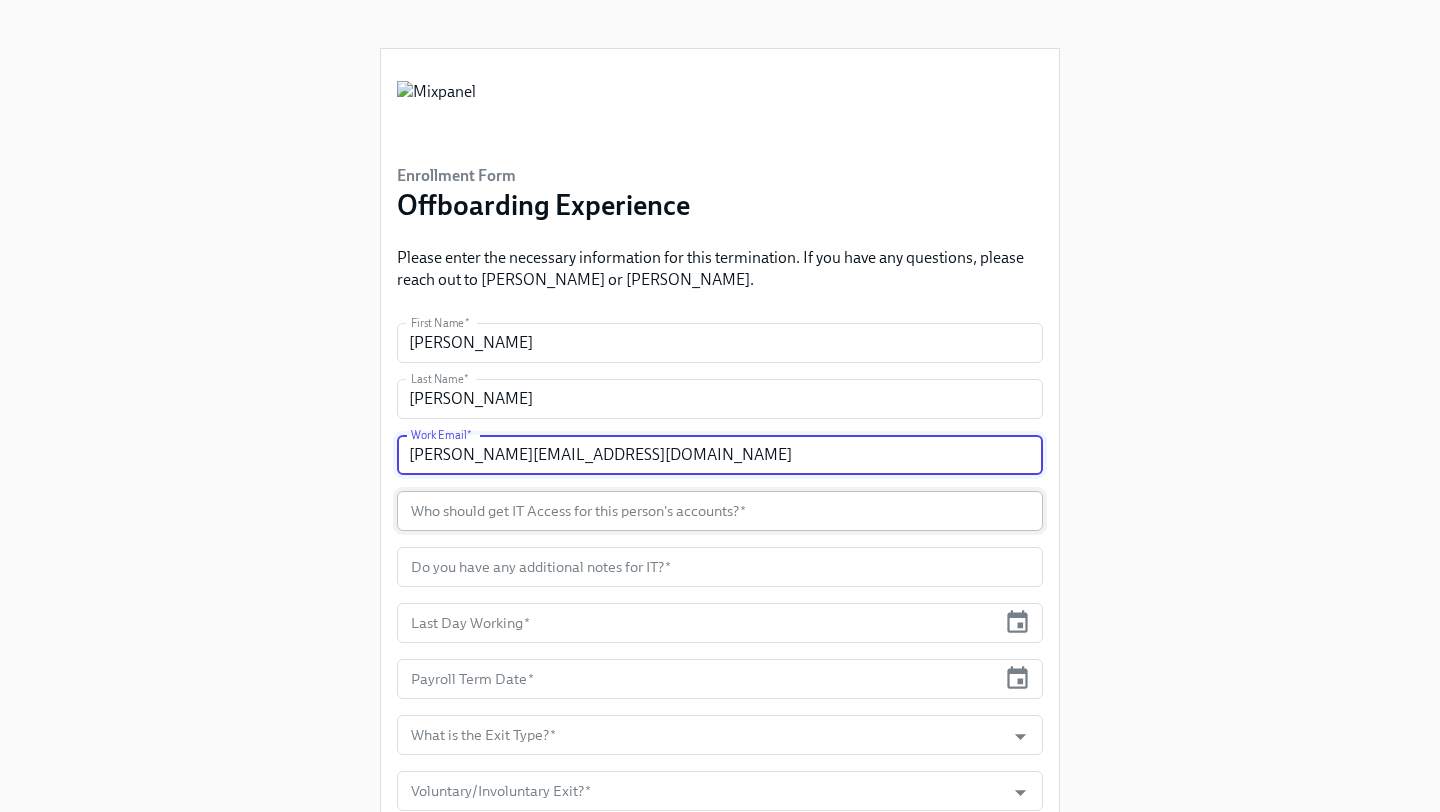 type on "[PERSON_NAME][EMAIL_ADDRESS][DOMAIN_NAME]" 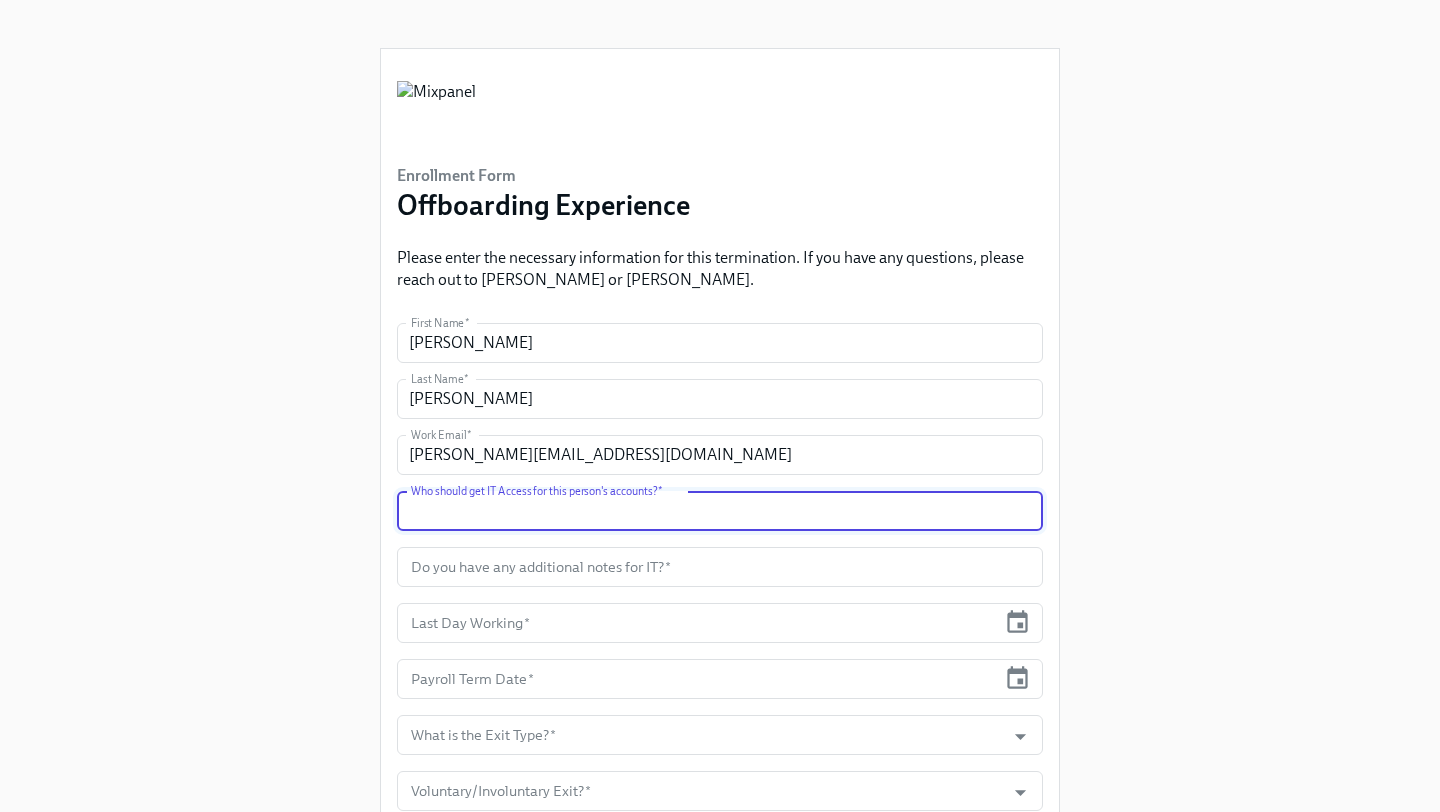 click at bounding box center [720, 511] 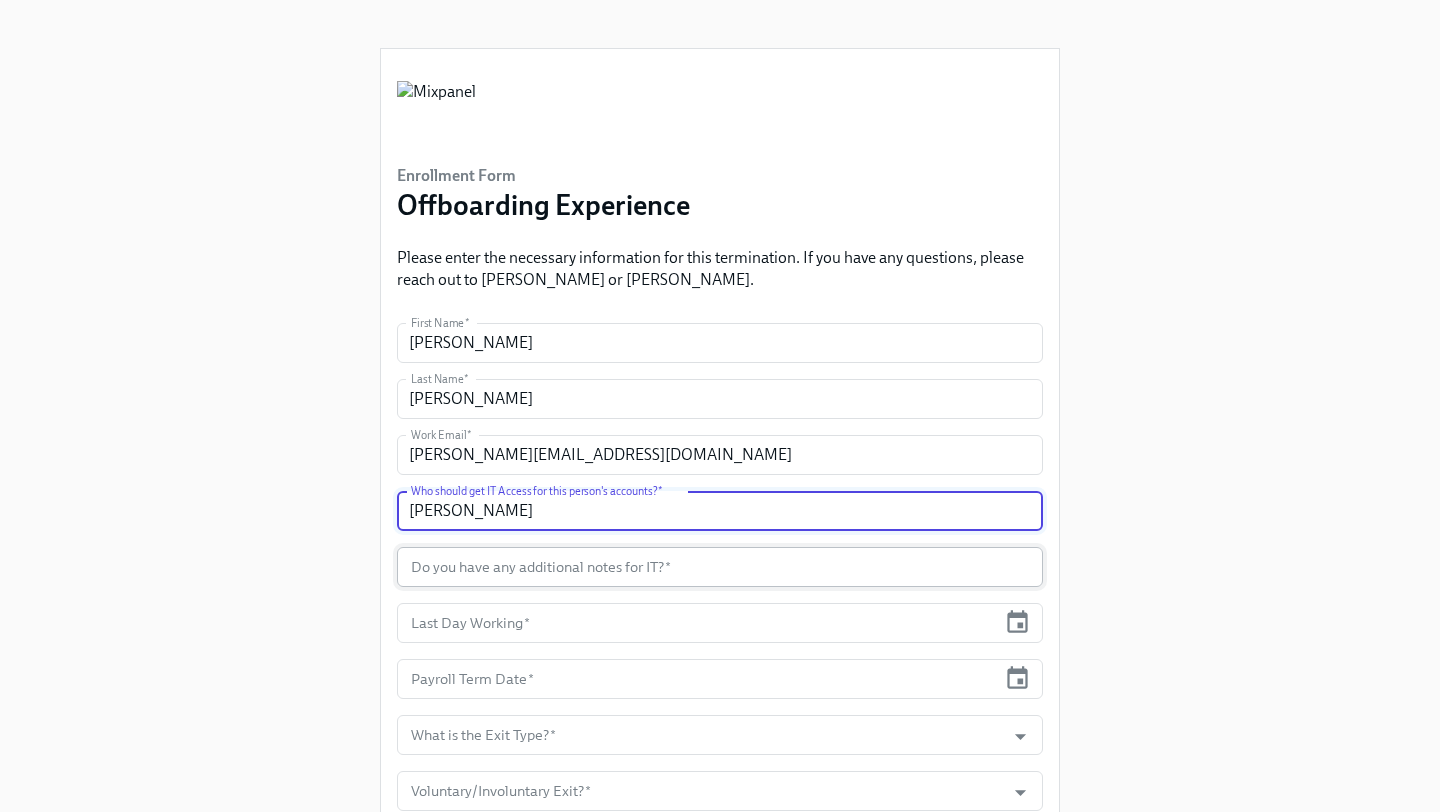 type on "[PERSON_NAME]" 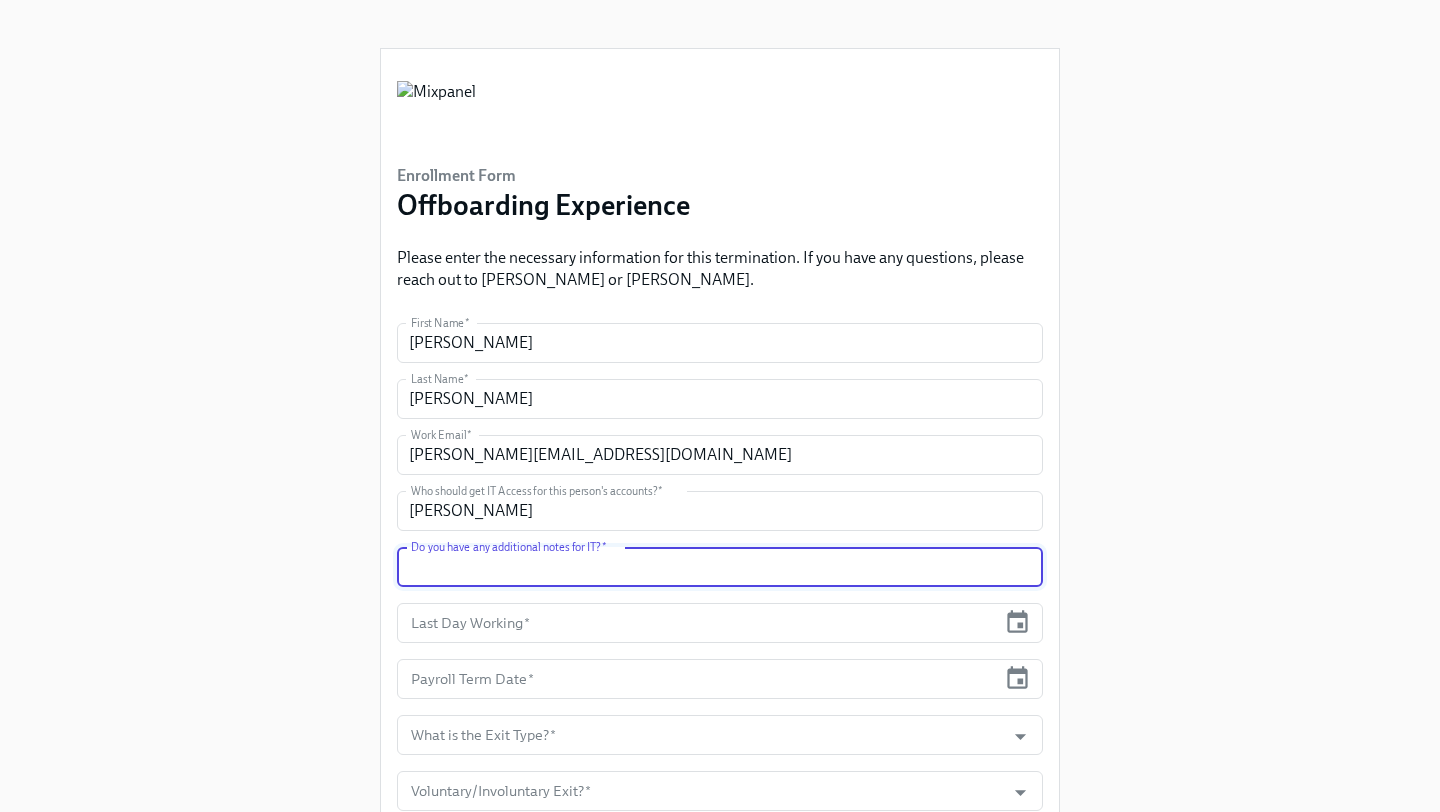 click at bounding box center (720, 567) 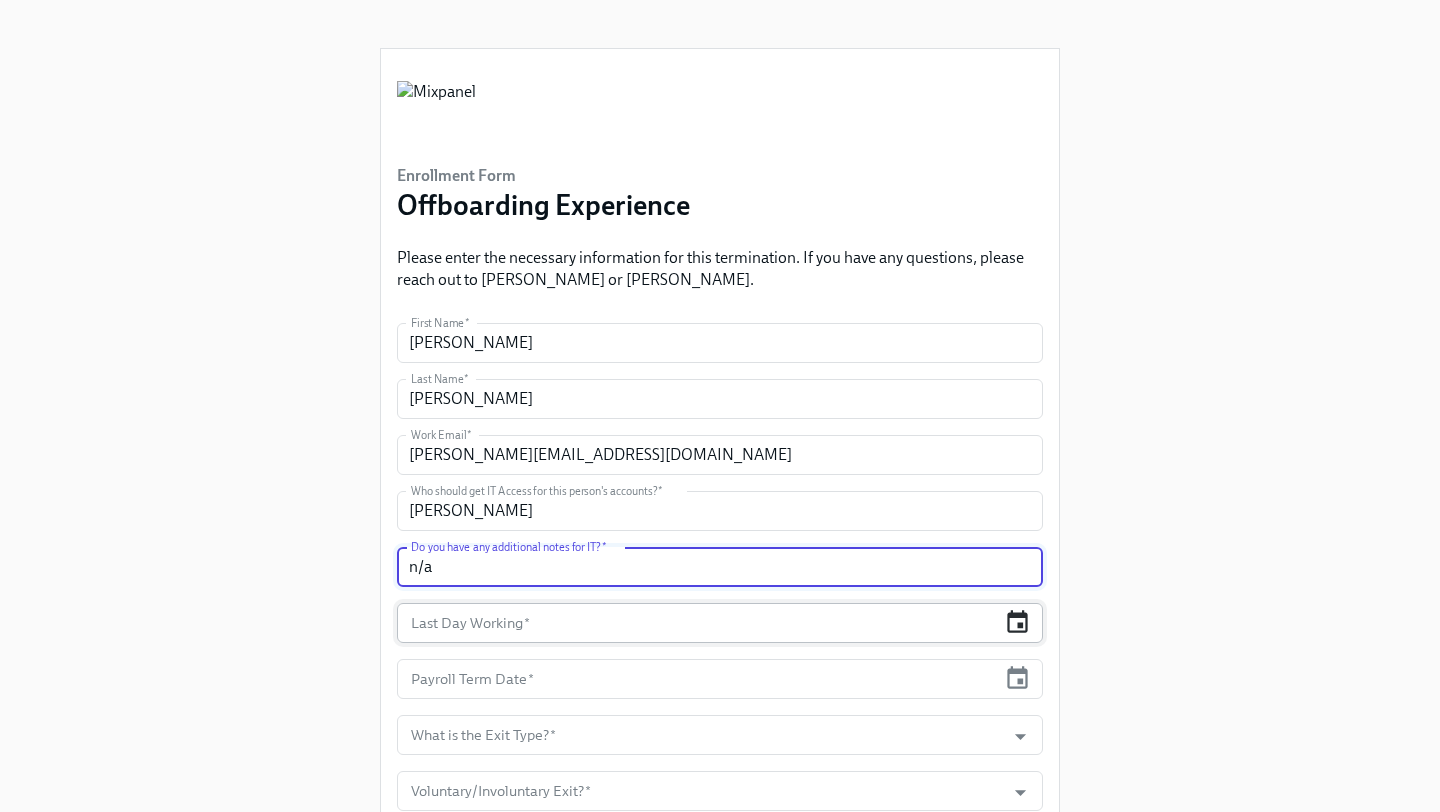 type on "n/a" 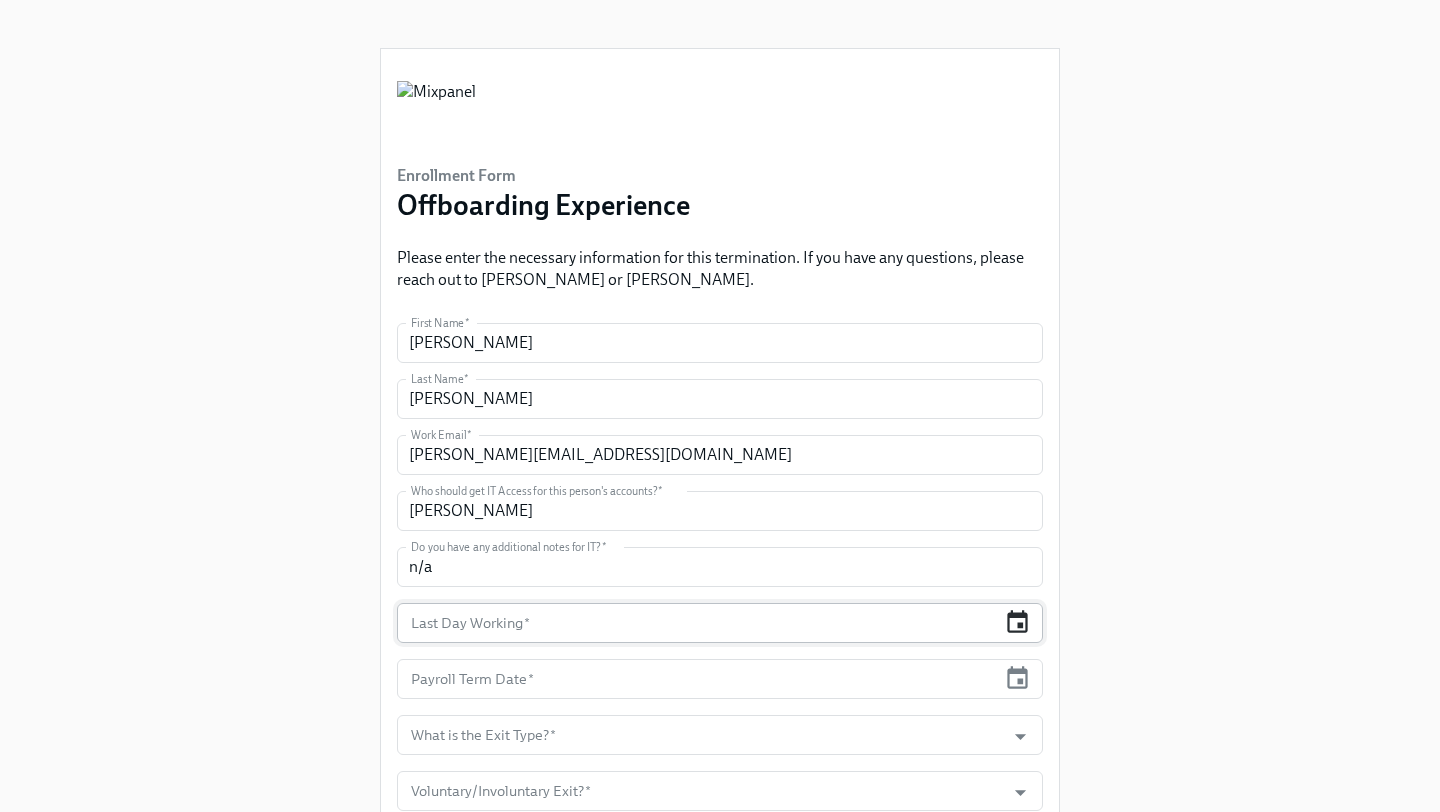 click 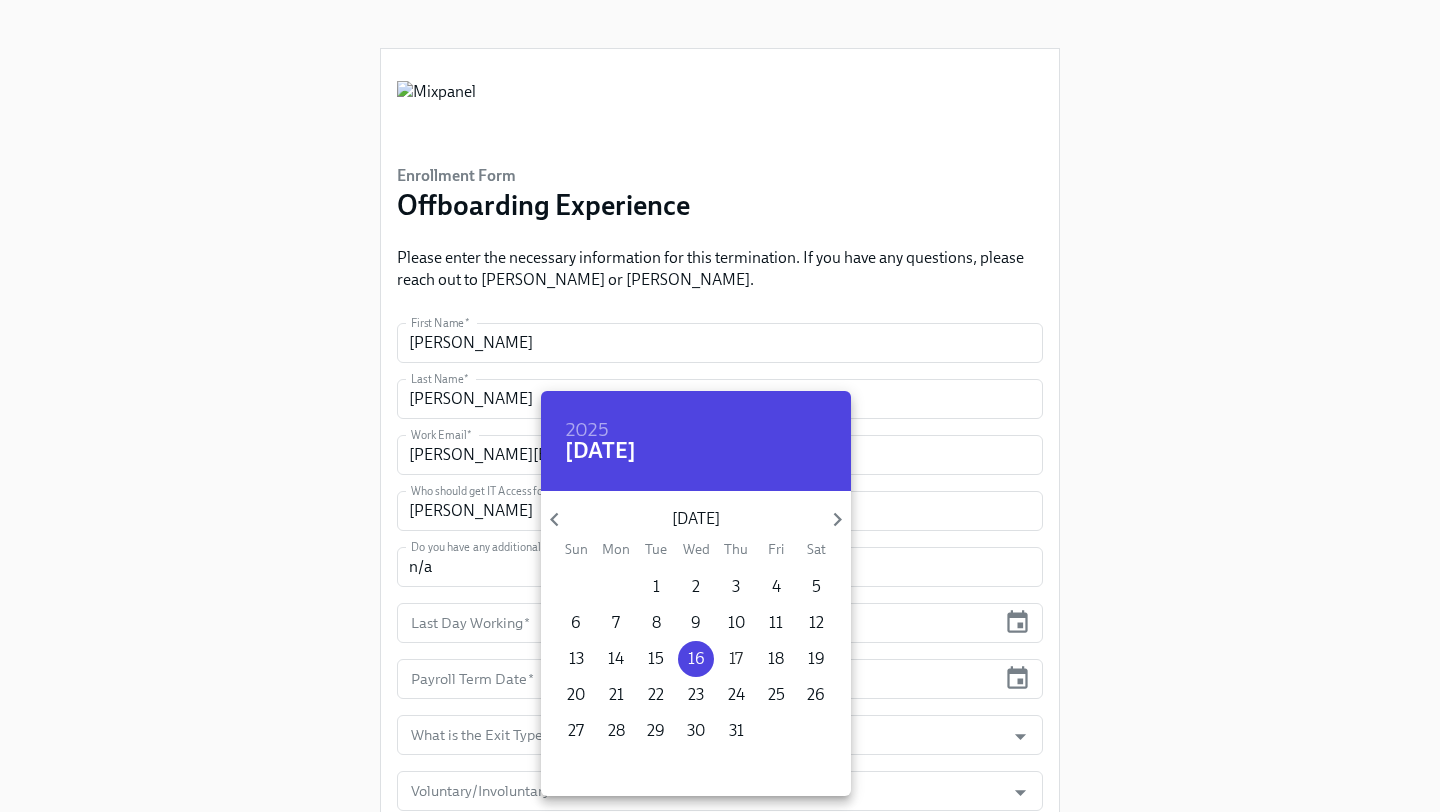 click on "17" at bounding box center [736, 659] 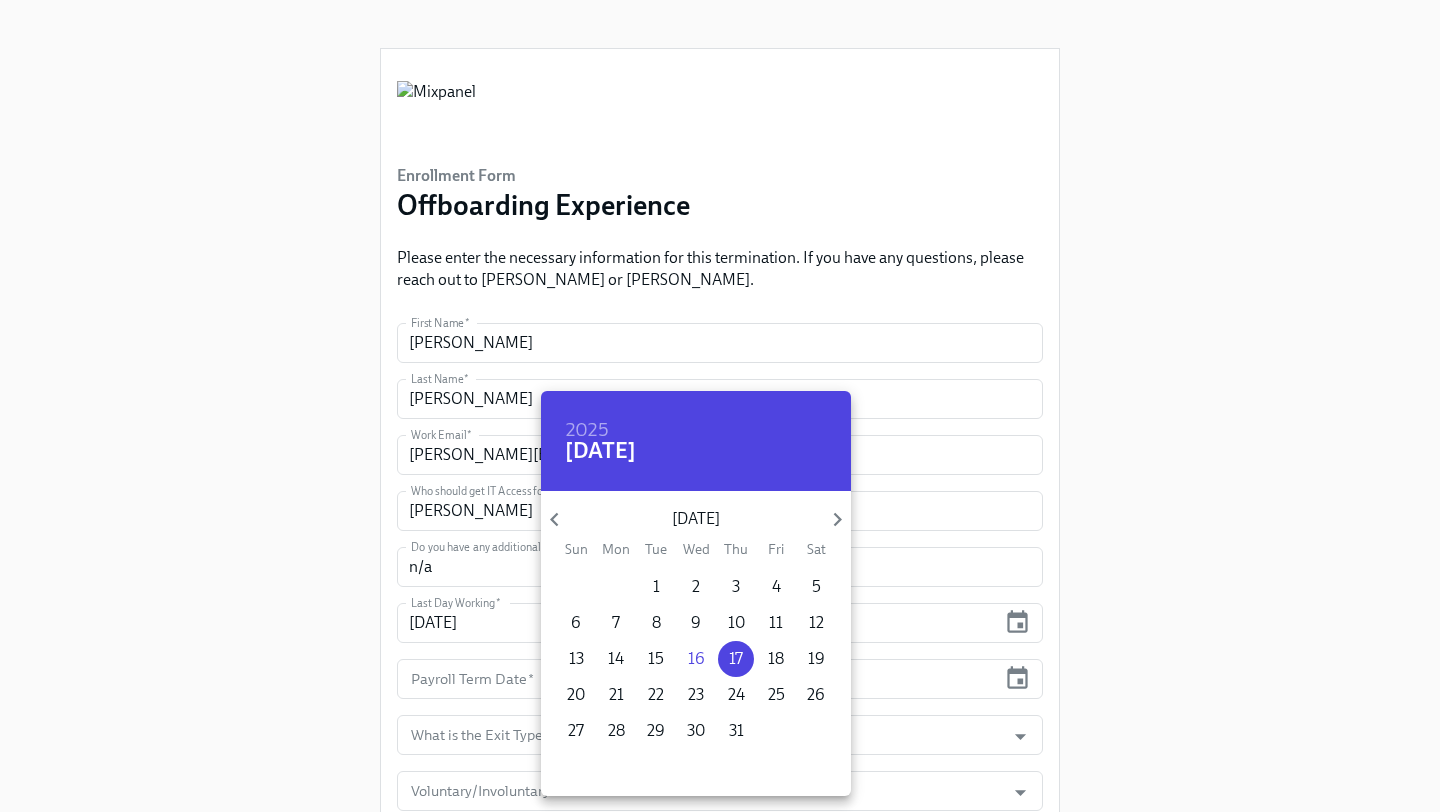 click at bounding box center [720, 406] 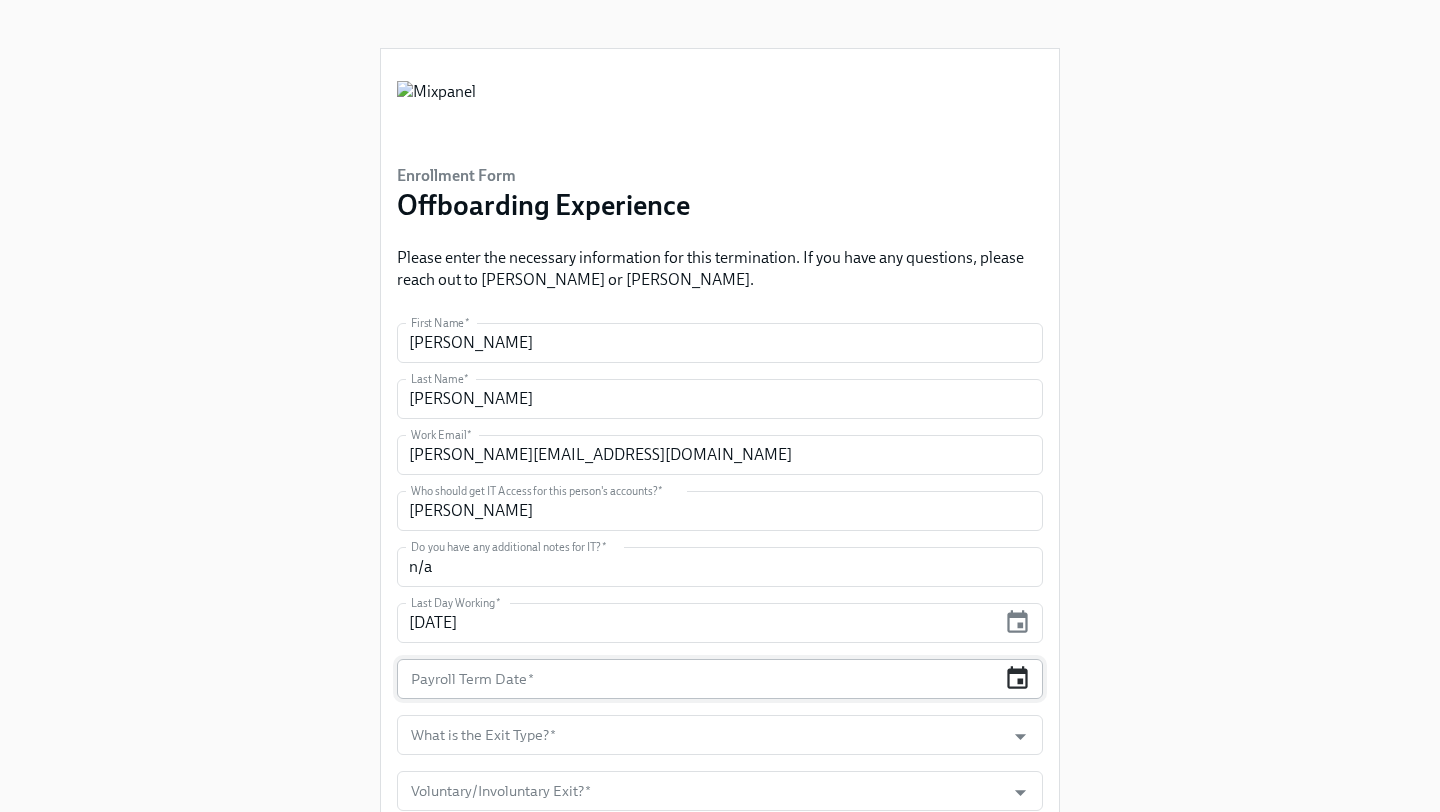 click 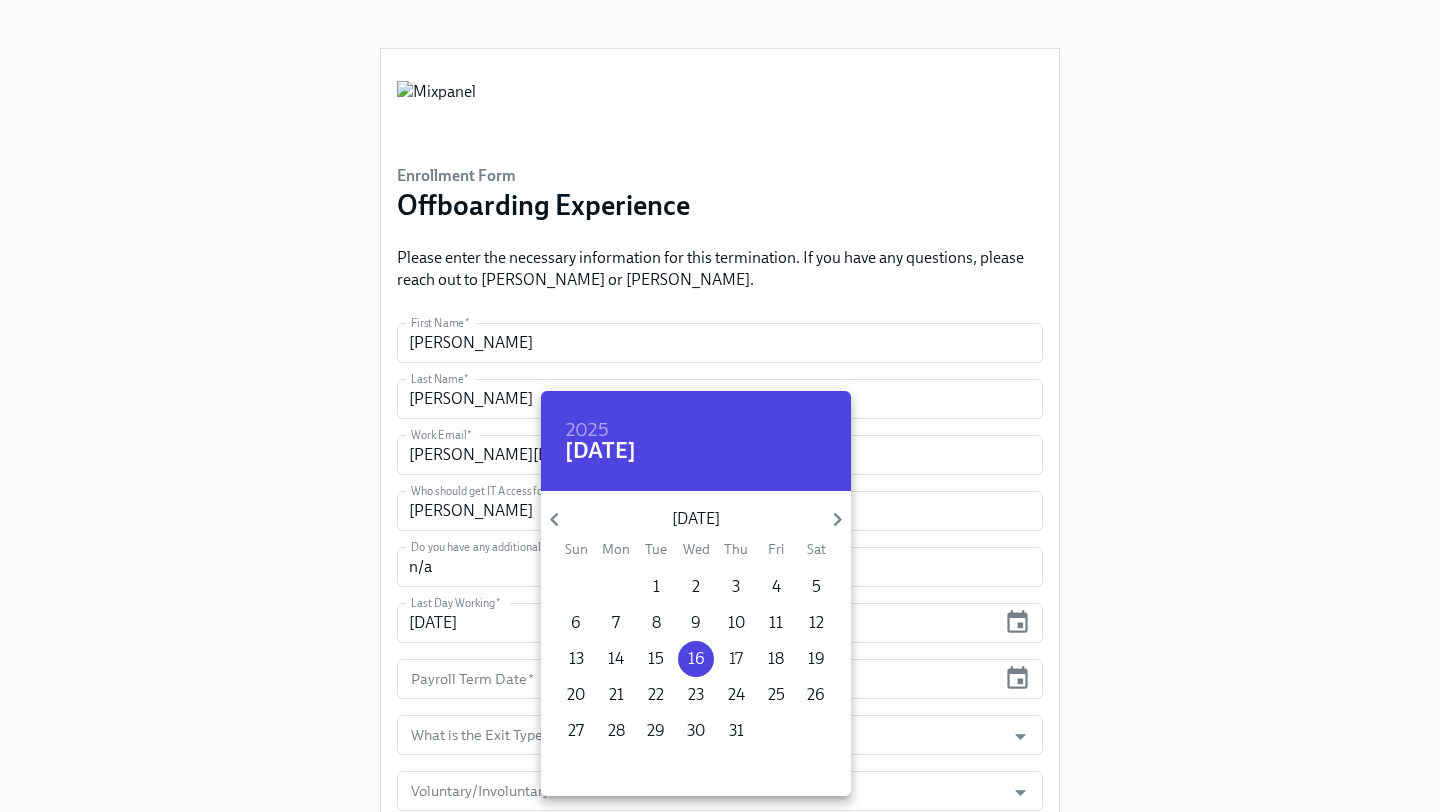 click on "17" at bounding box center (736, 659) 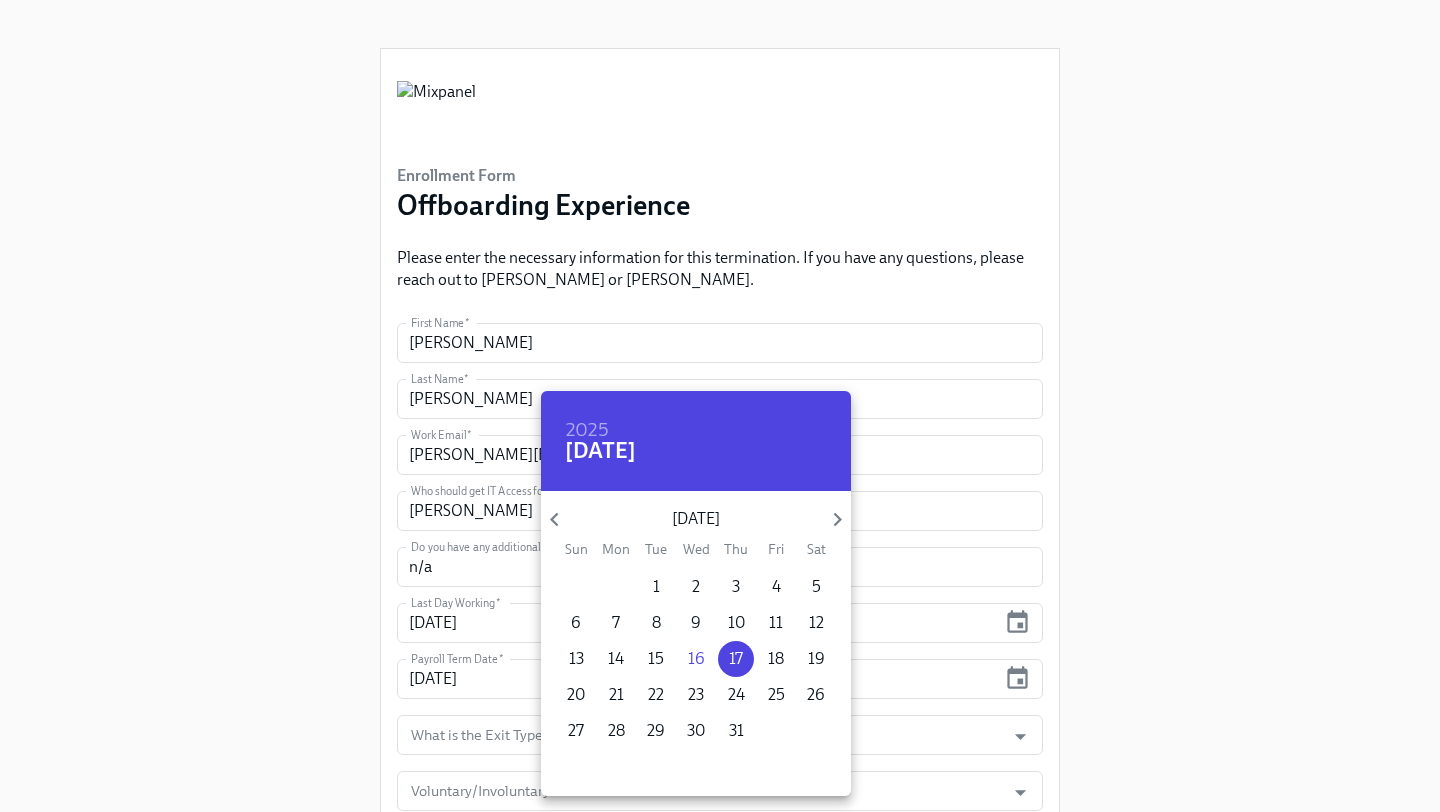click at bounding box center (720, 406) 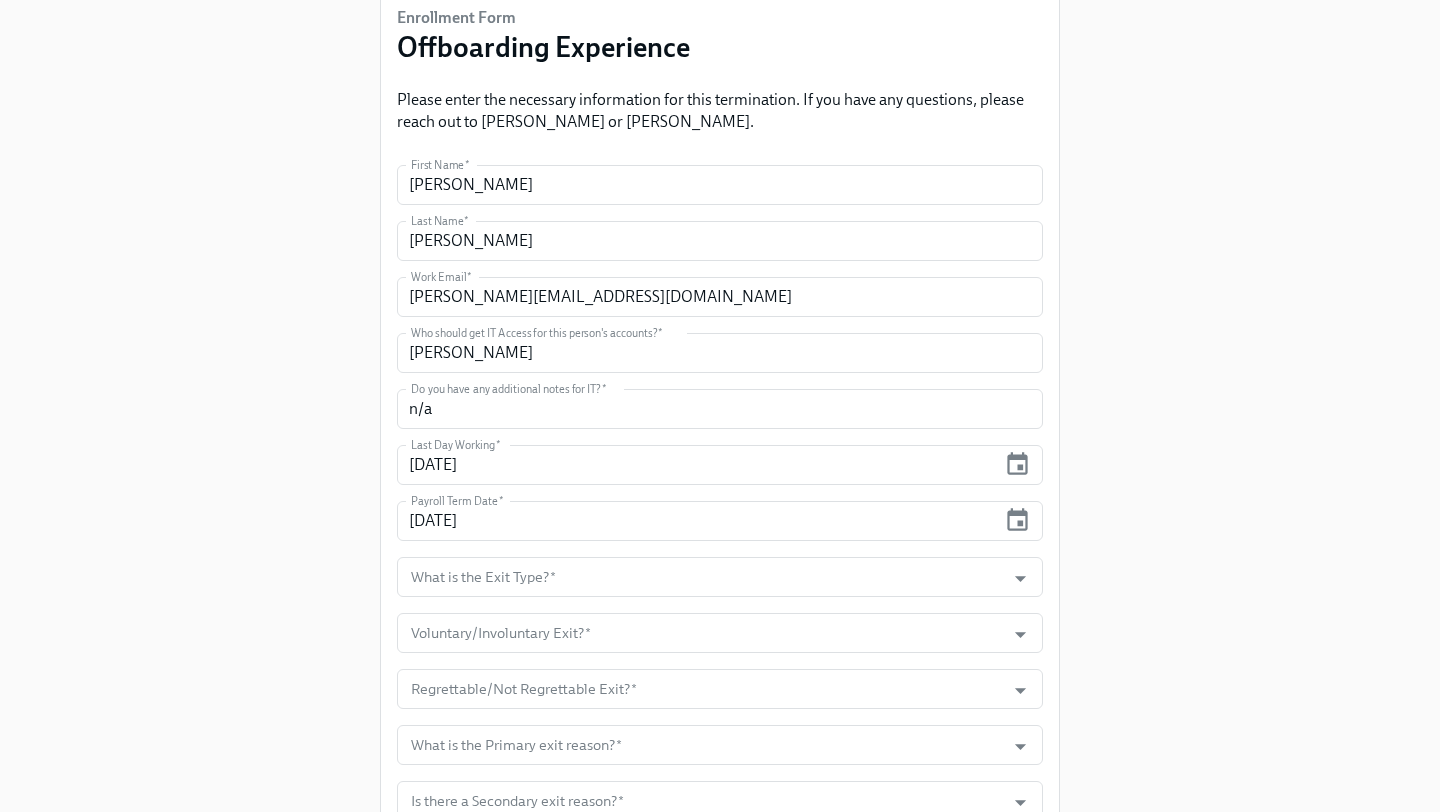 scroll, scrollTop: 204, scrollLeft: 0, axis: vertical 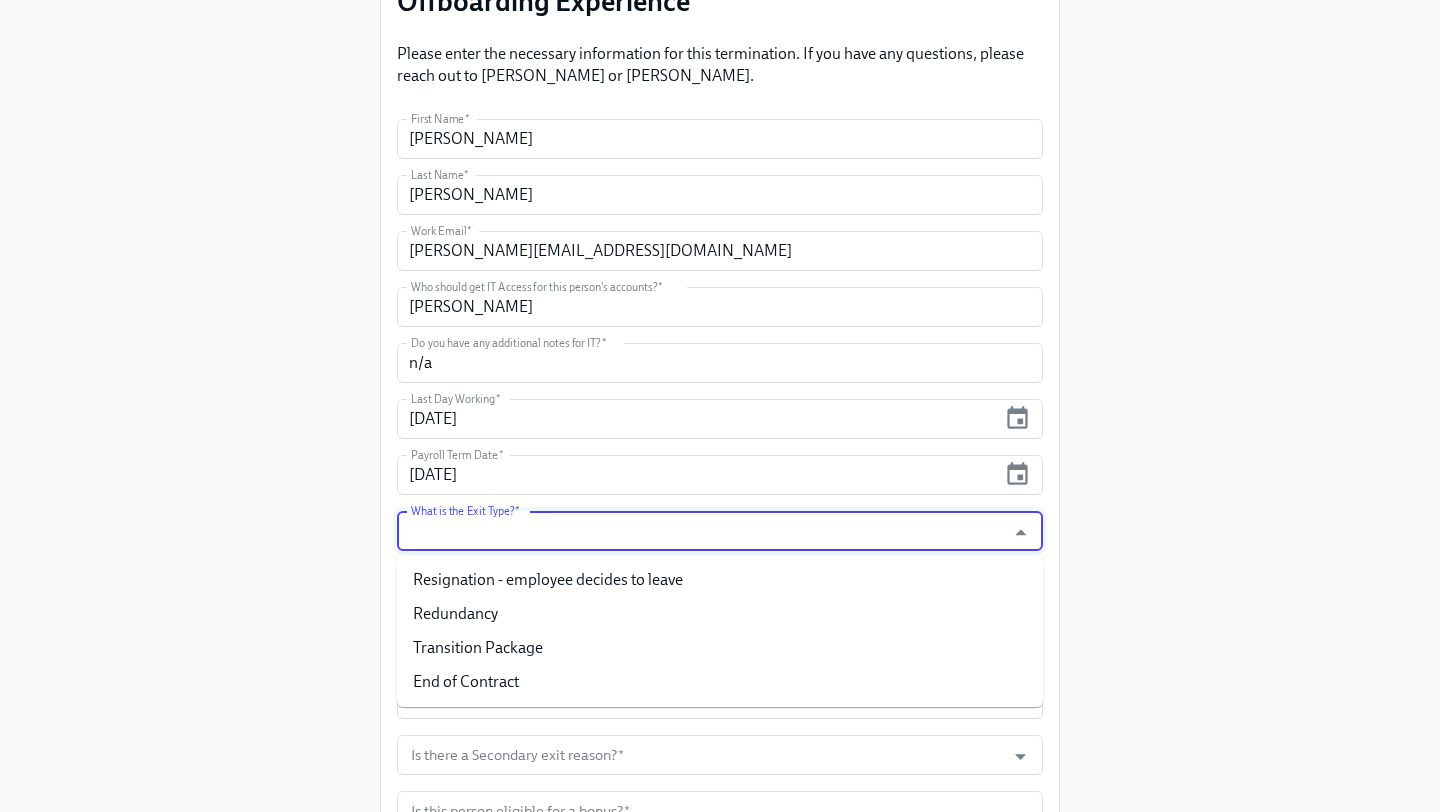 click on "What is the Exit Type?   *" at bounding box center (701, 531) 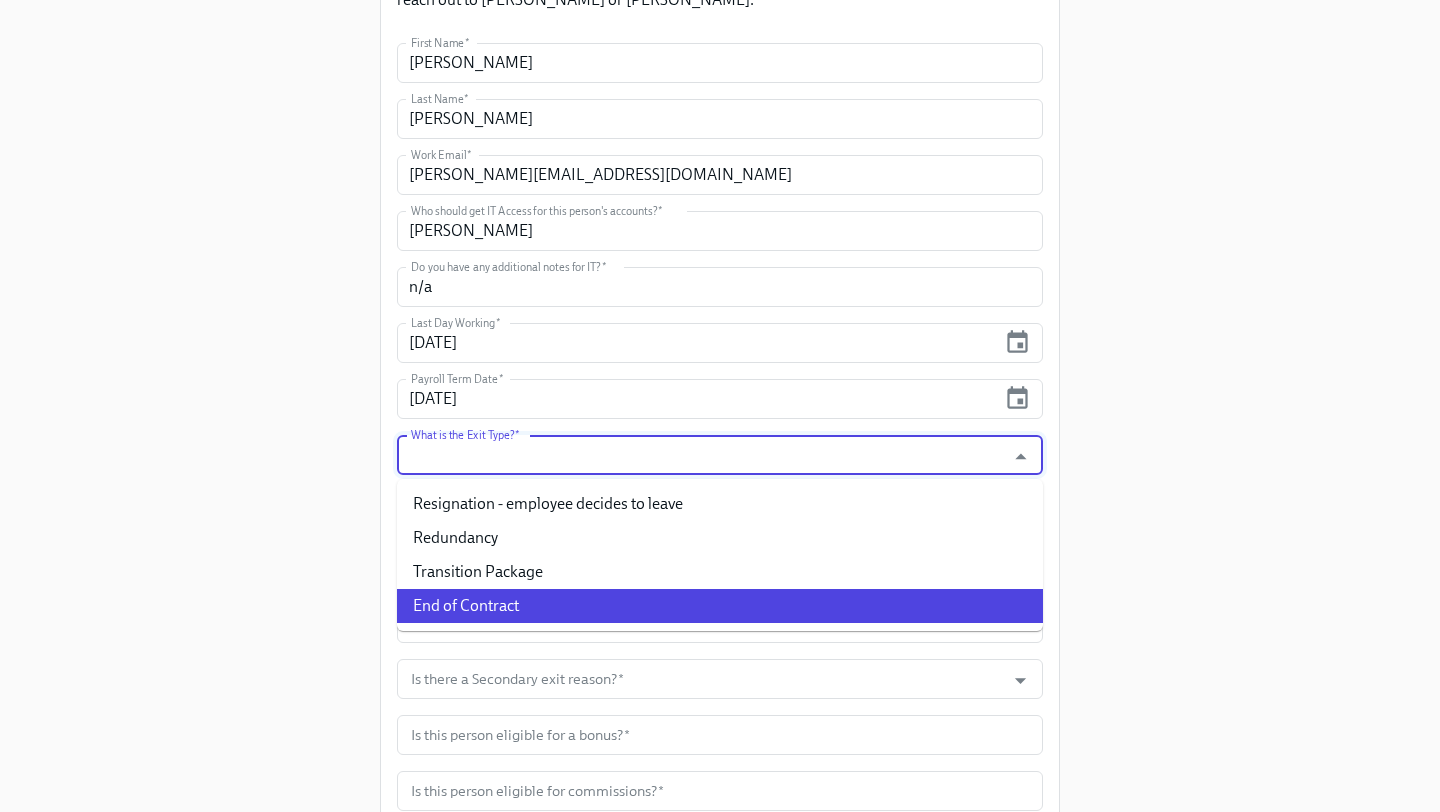 scroll, scrollTop: 278, scrollLeft: 0, axis: vertical 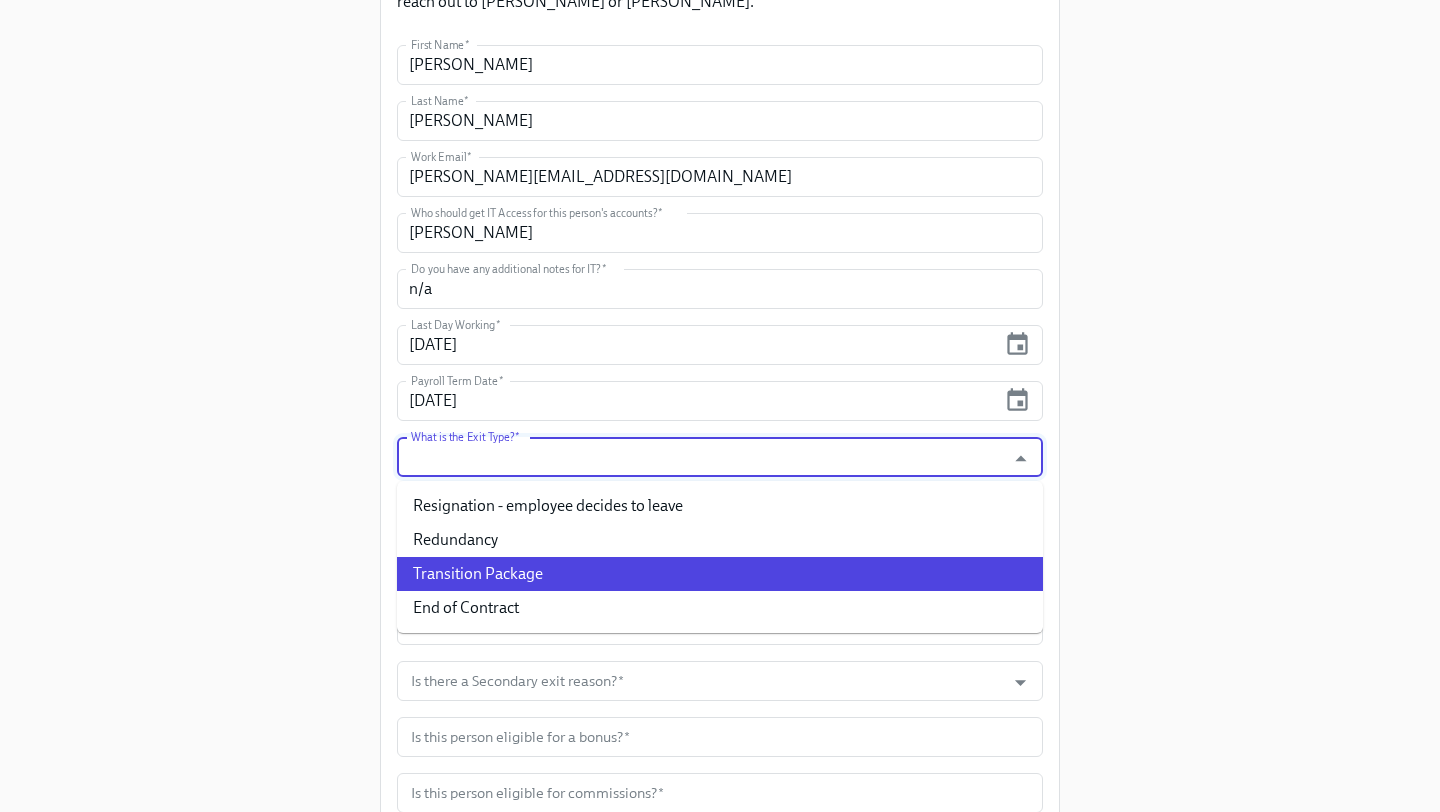 click on "Transition Package" at bounding box center [720, 574] 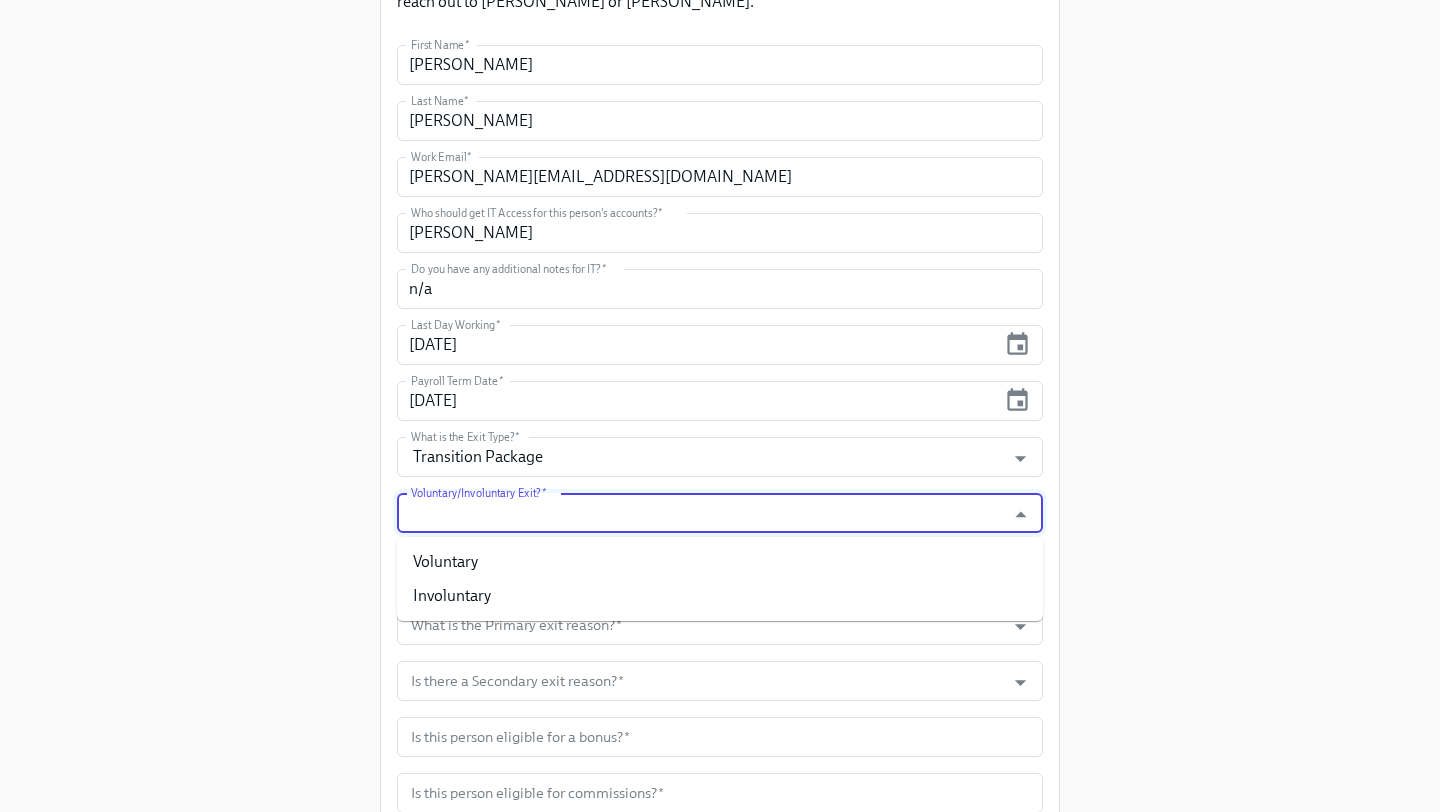 click on "Voluntary/Involuntary Exit?   *" at bounding box center [701, 513] 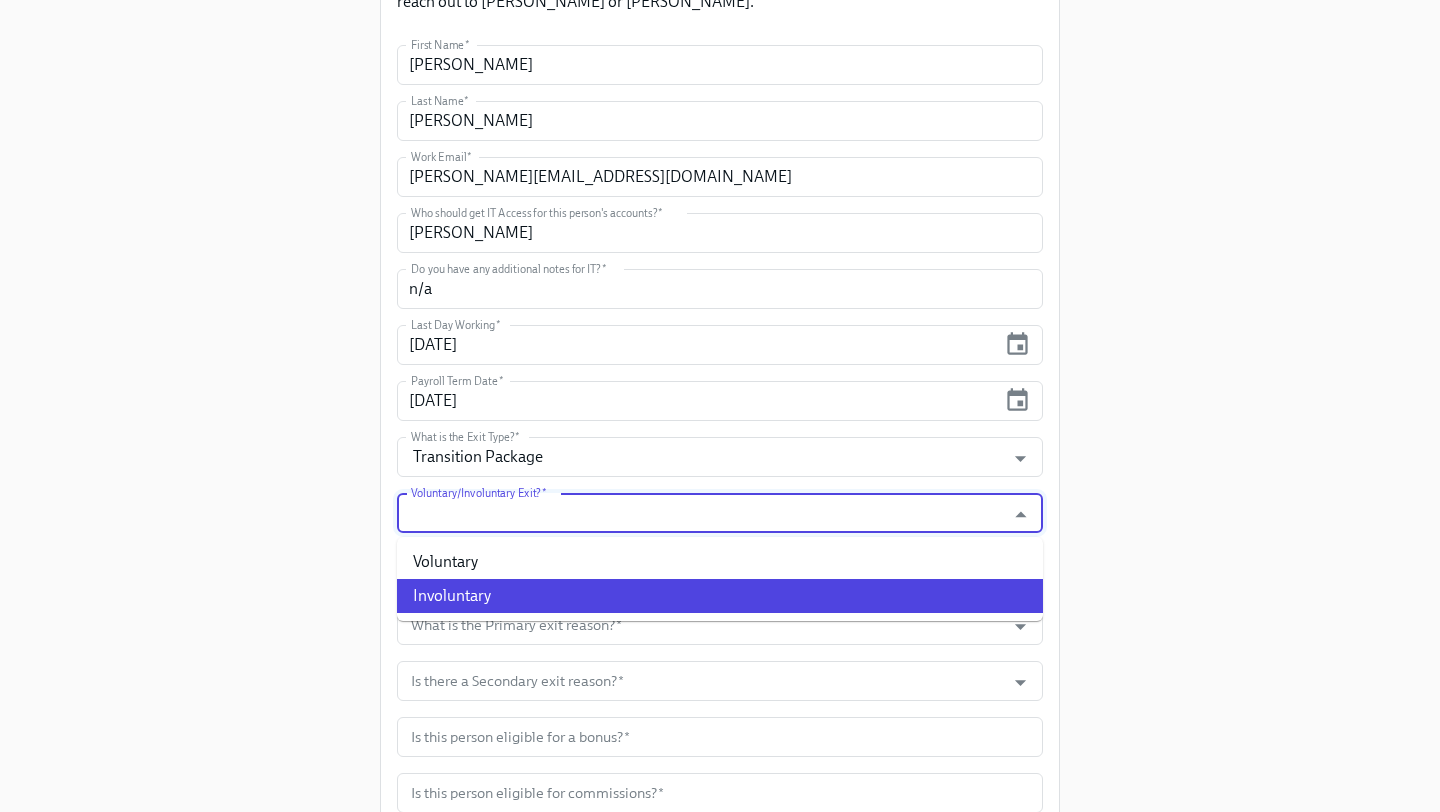 click on "Involuntary" at bounding box center (720, 596) 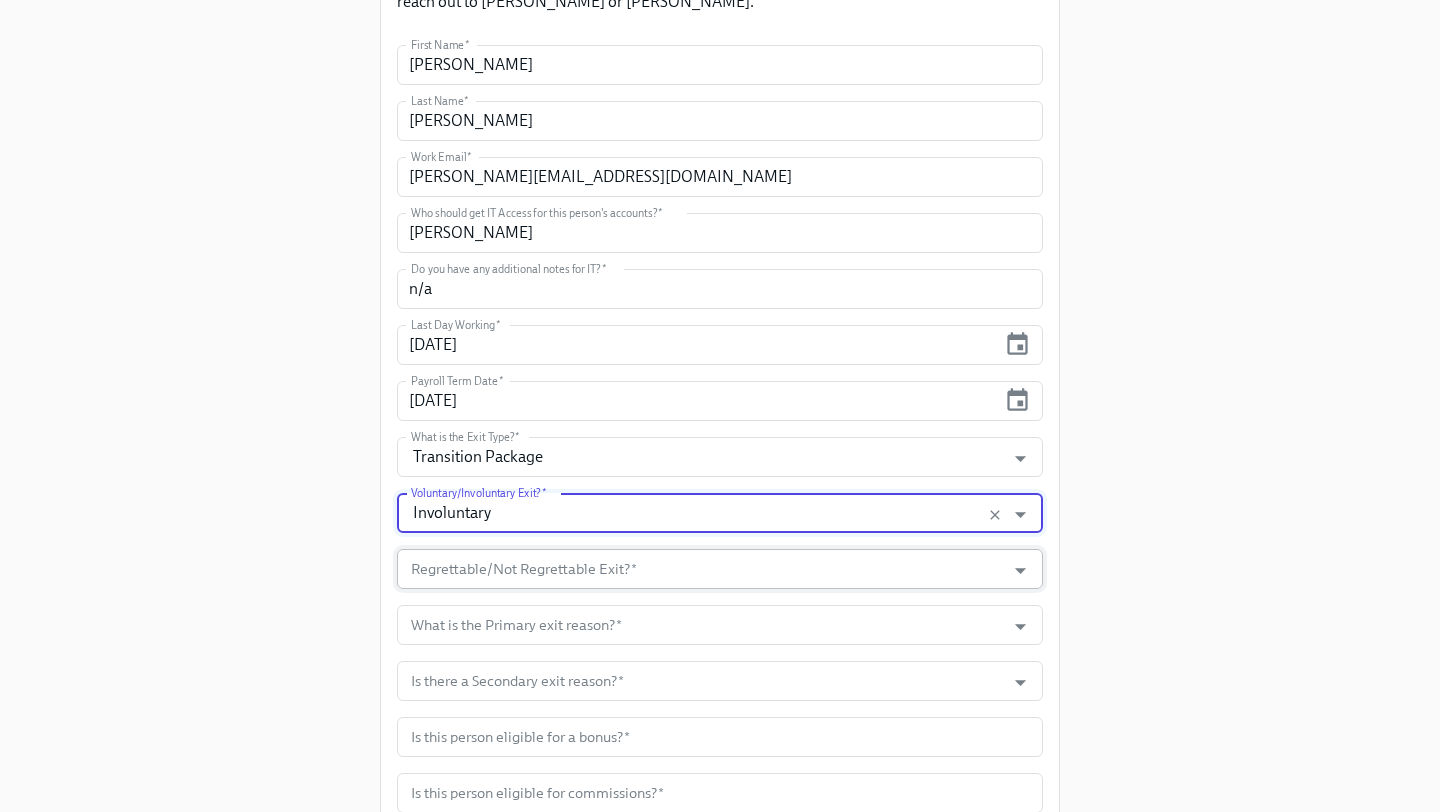 click on "Regrettable/Not Regrettable Exit?   *" at bounding box center (701, 569) 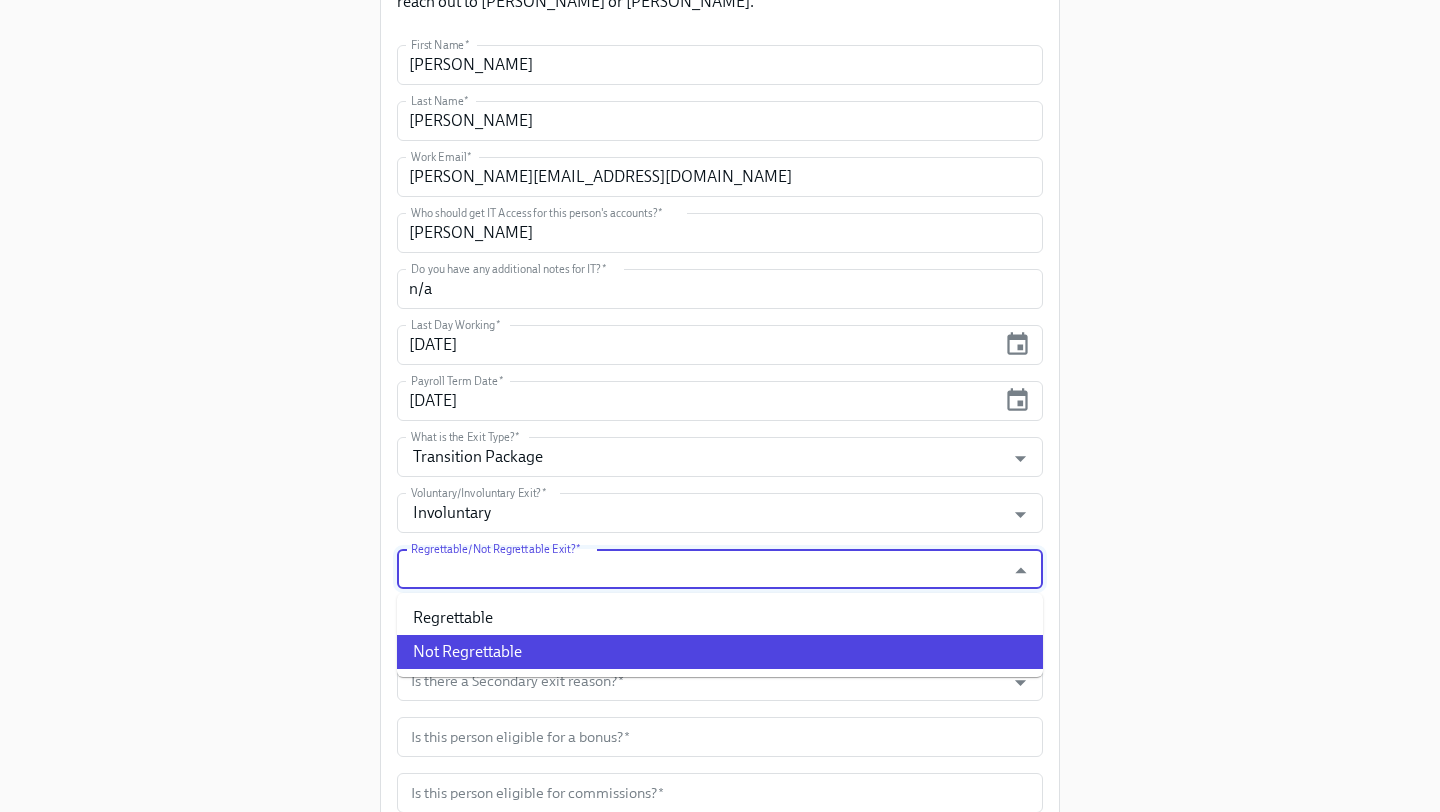 click on "Not Regrettable" at bounding box center [720, 652] 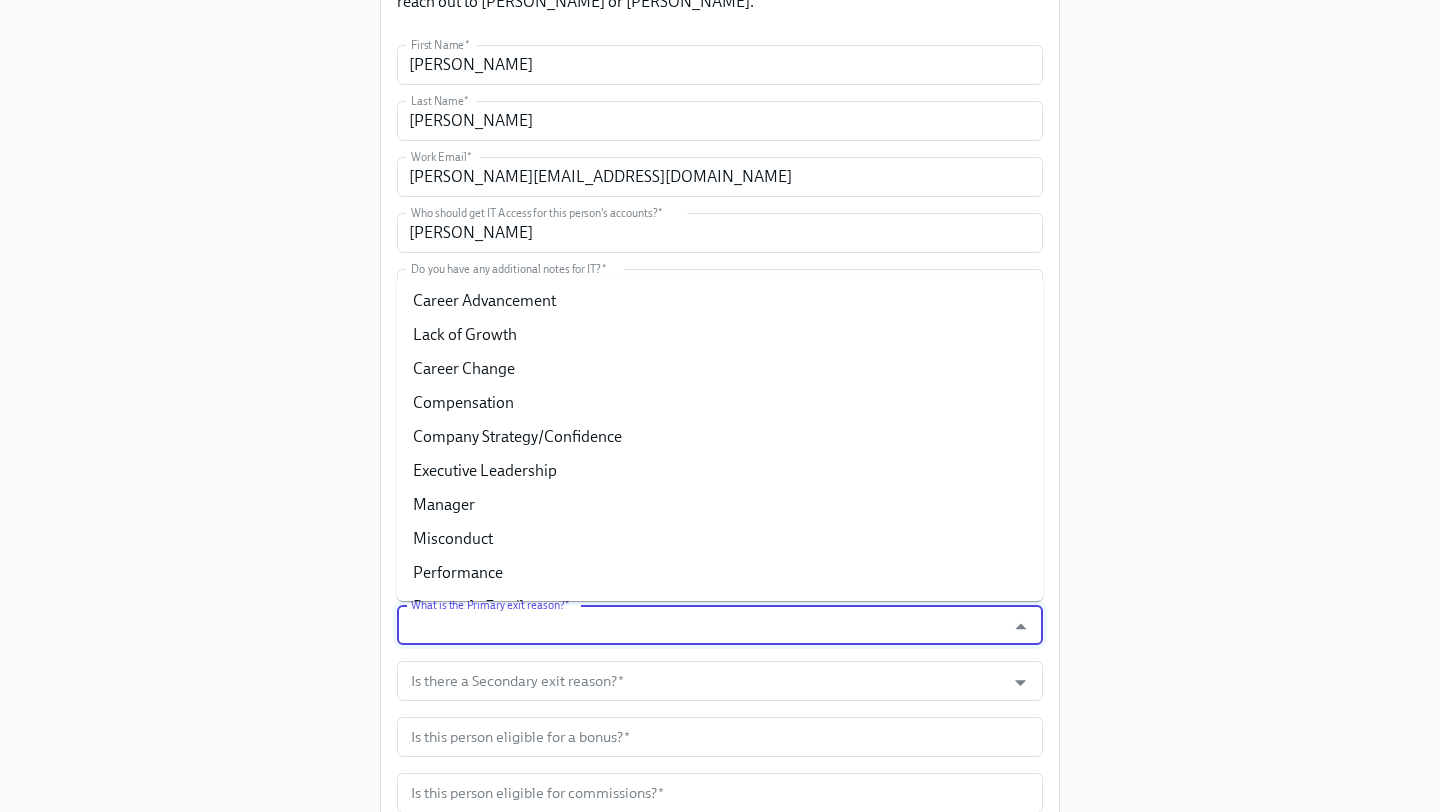 click on "What is the Primary exit reason?   *" at bounding box center [701, 625] 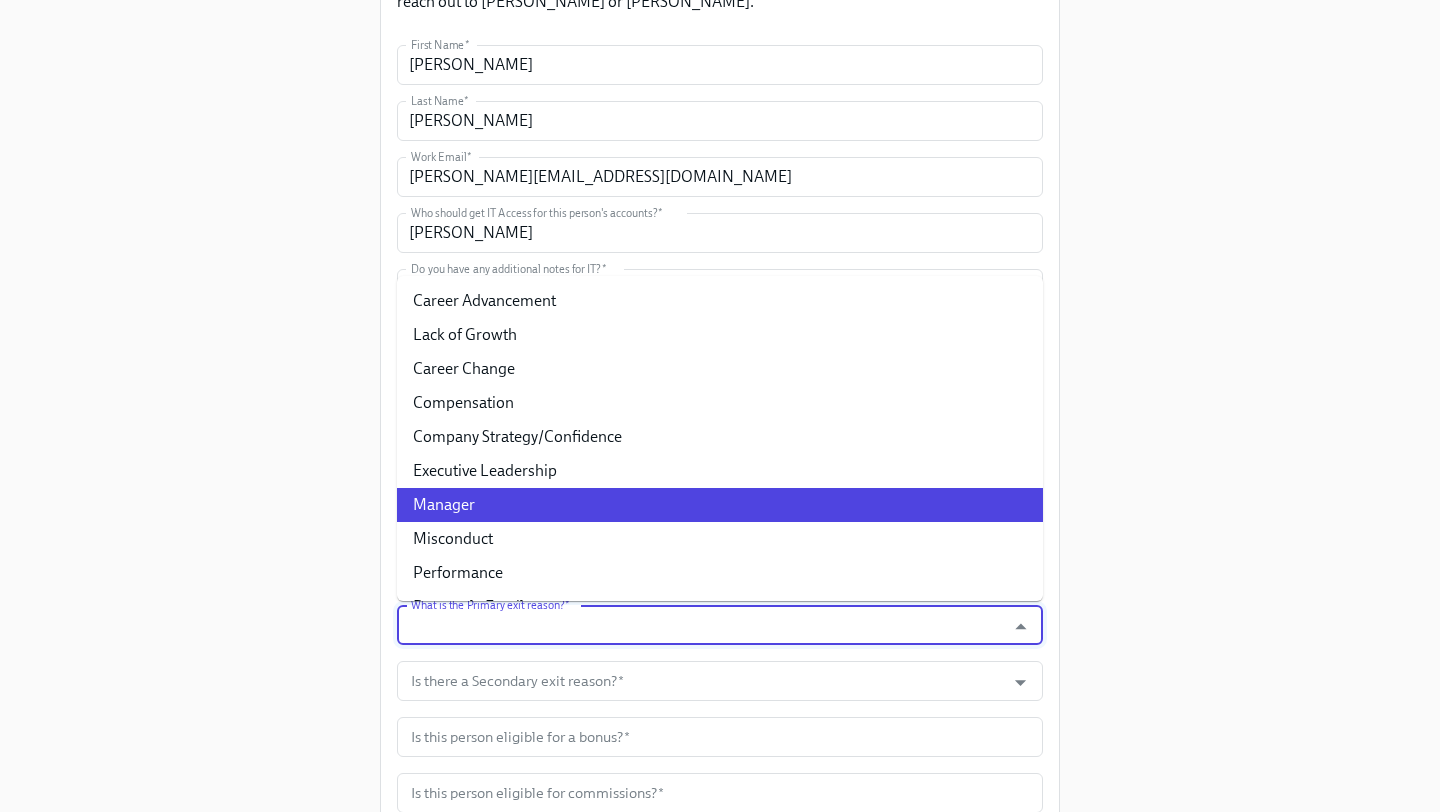 scroll, scrollTop: 71, scrollLeft: 0, axis: vertical 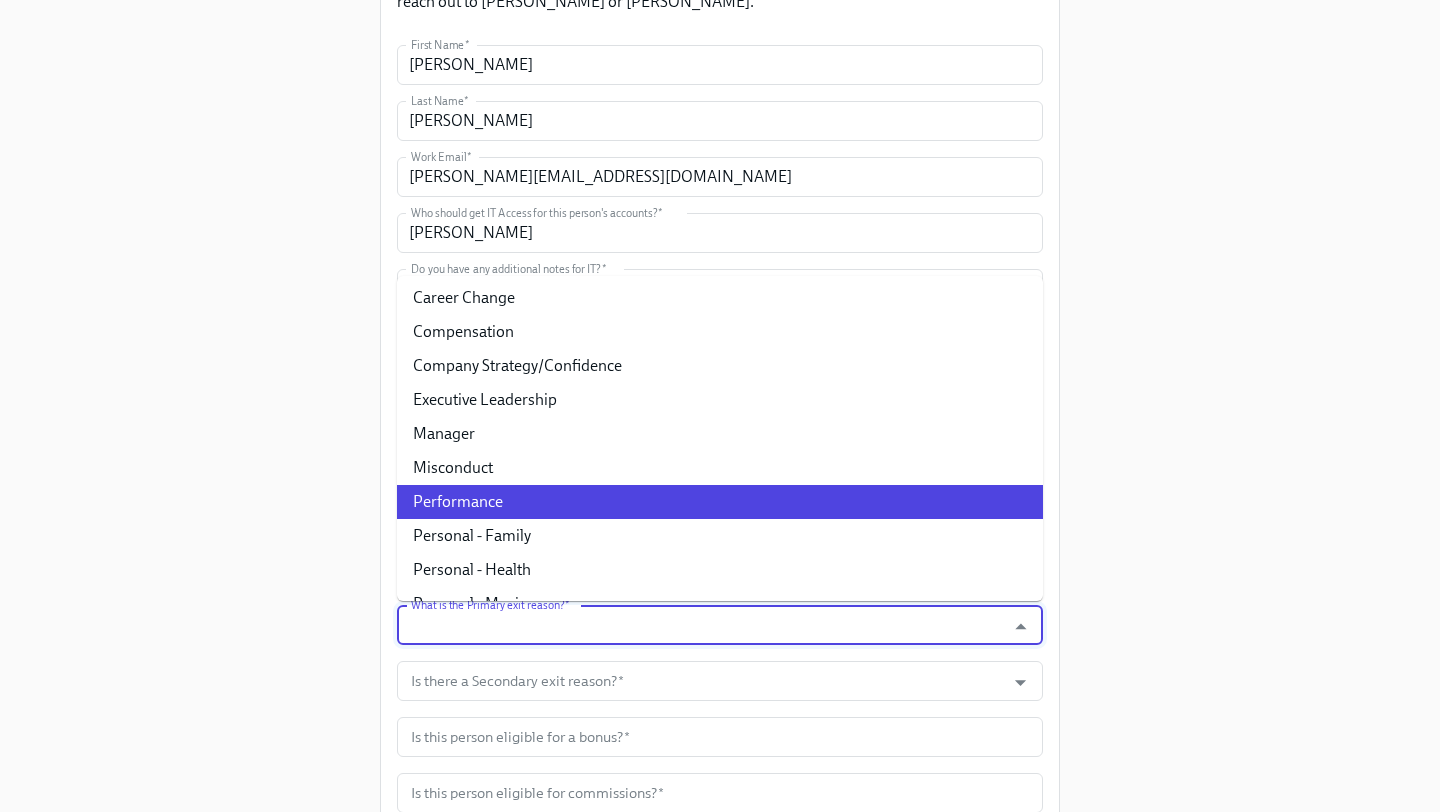 click on "Performance" at bounding box center (720, 502) 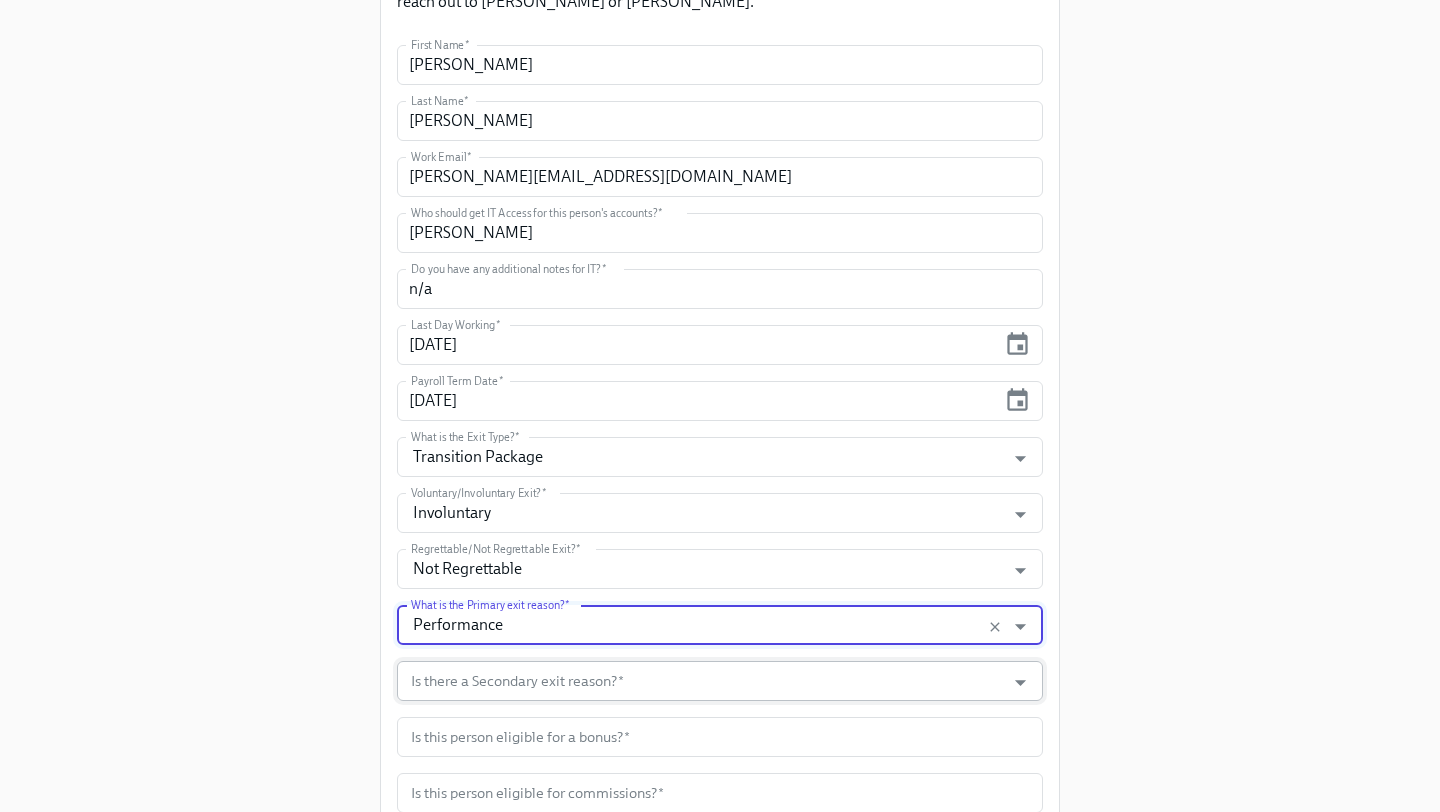 click on "Is there a Secondary exit reason?   *" at bounding box center [701, 681] 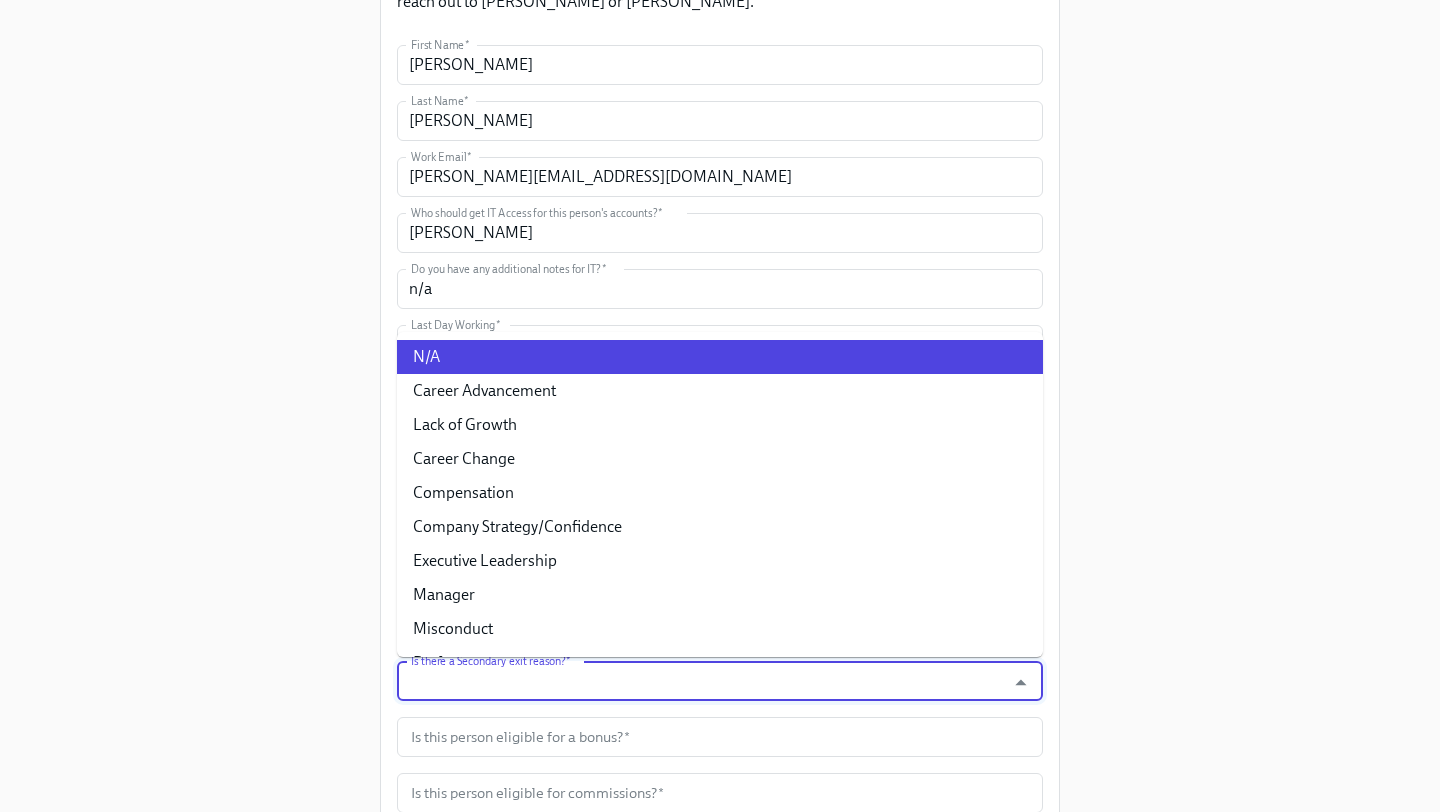 click on "N/A" at bounding box center [720, 357] 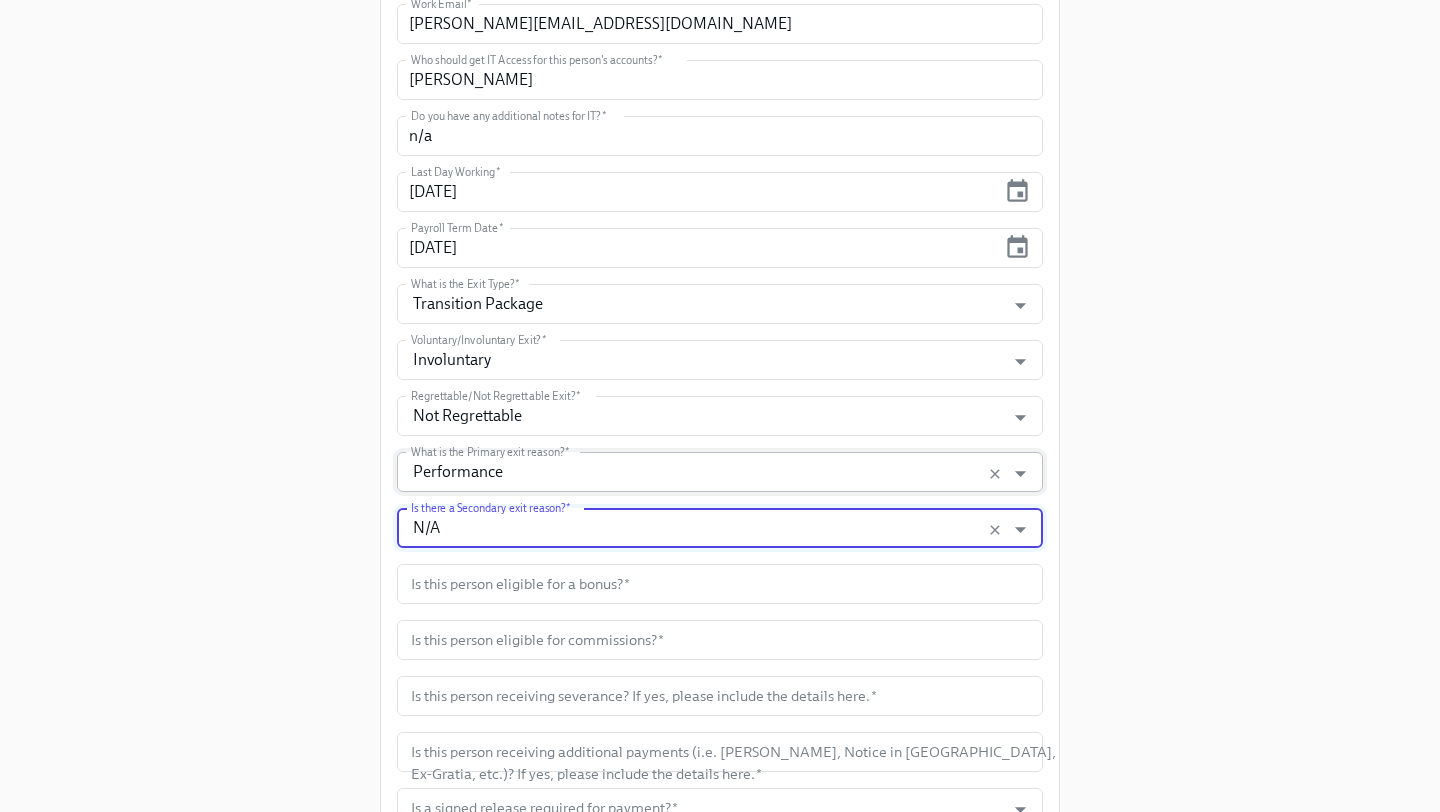 scroll, scrollTop: 434, scrollLeft: 0, axis: vertical 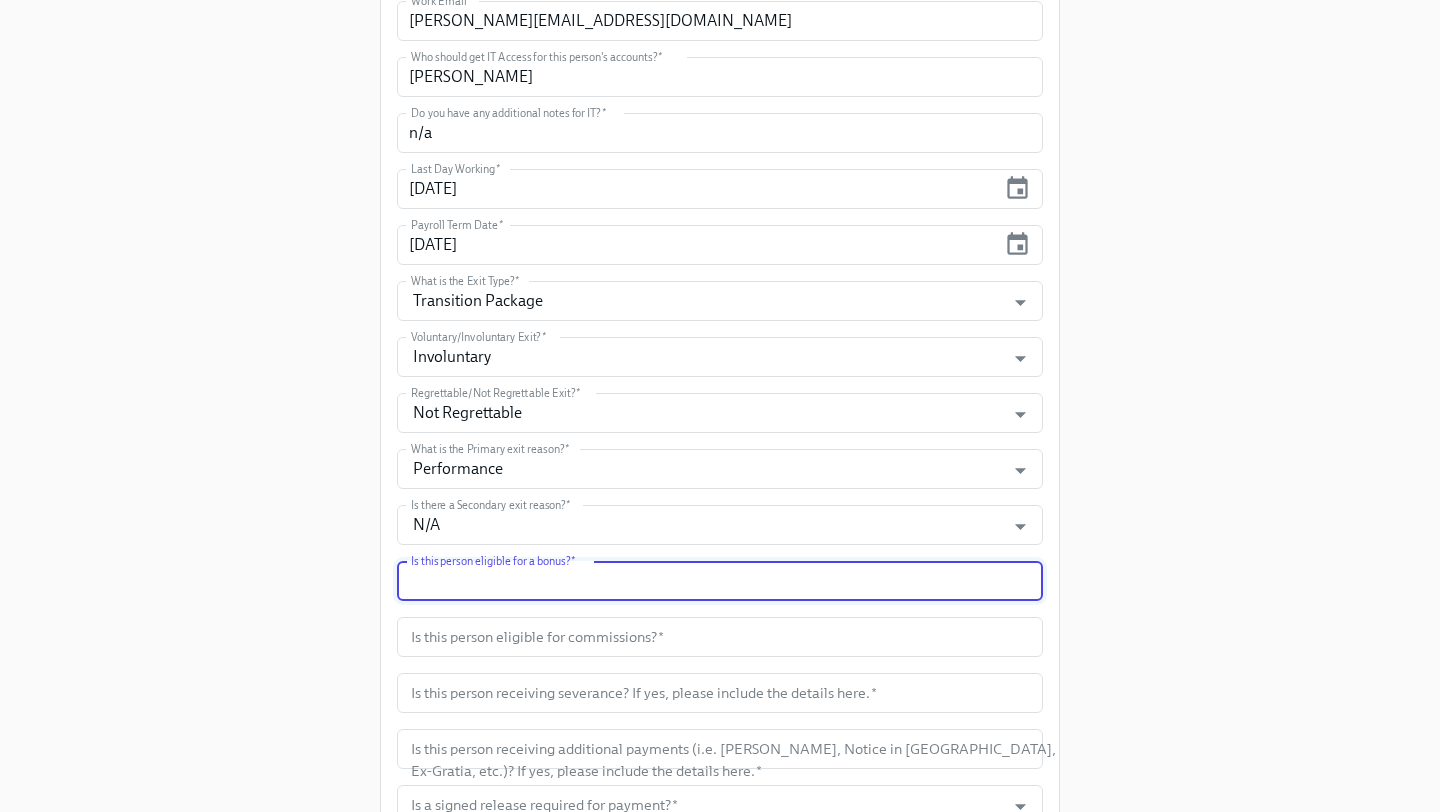 click at bounding box center (720, 581) 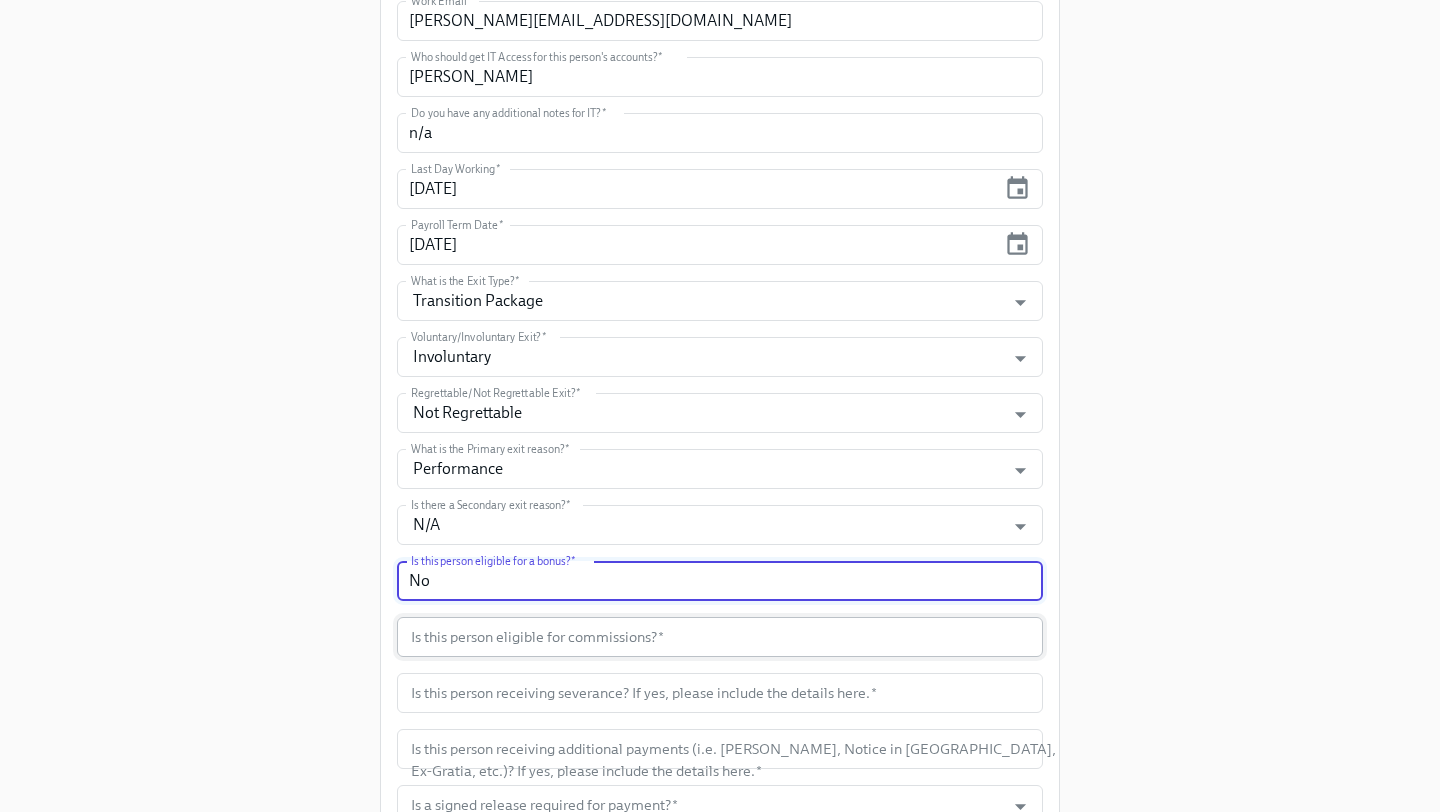 type on "No" 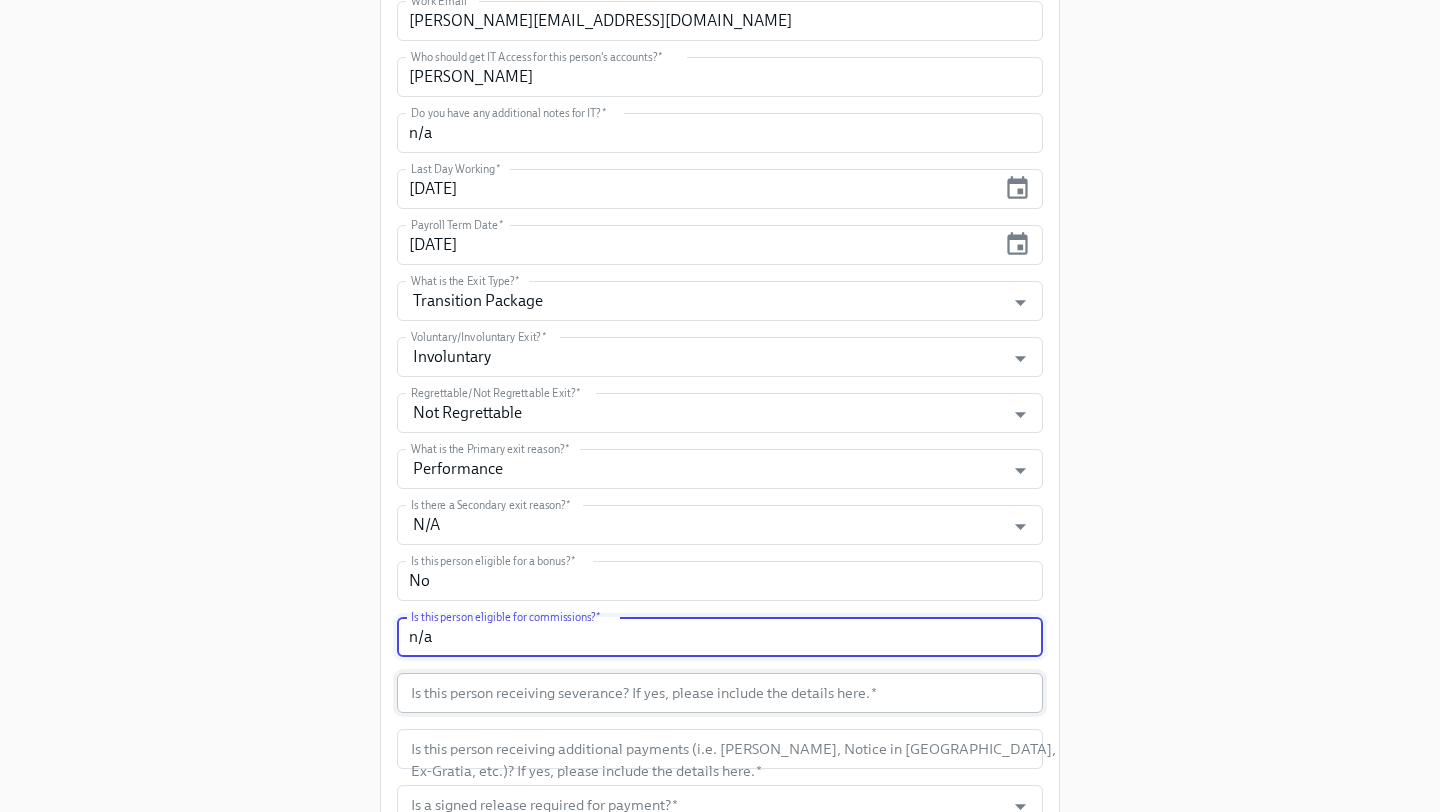 type on "n/a" 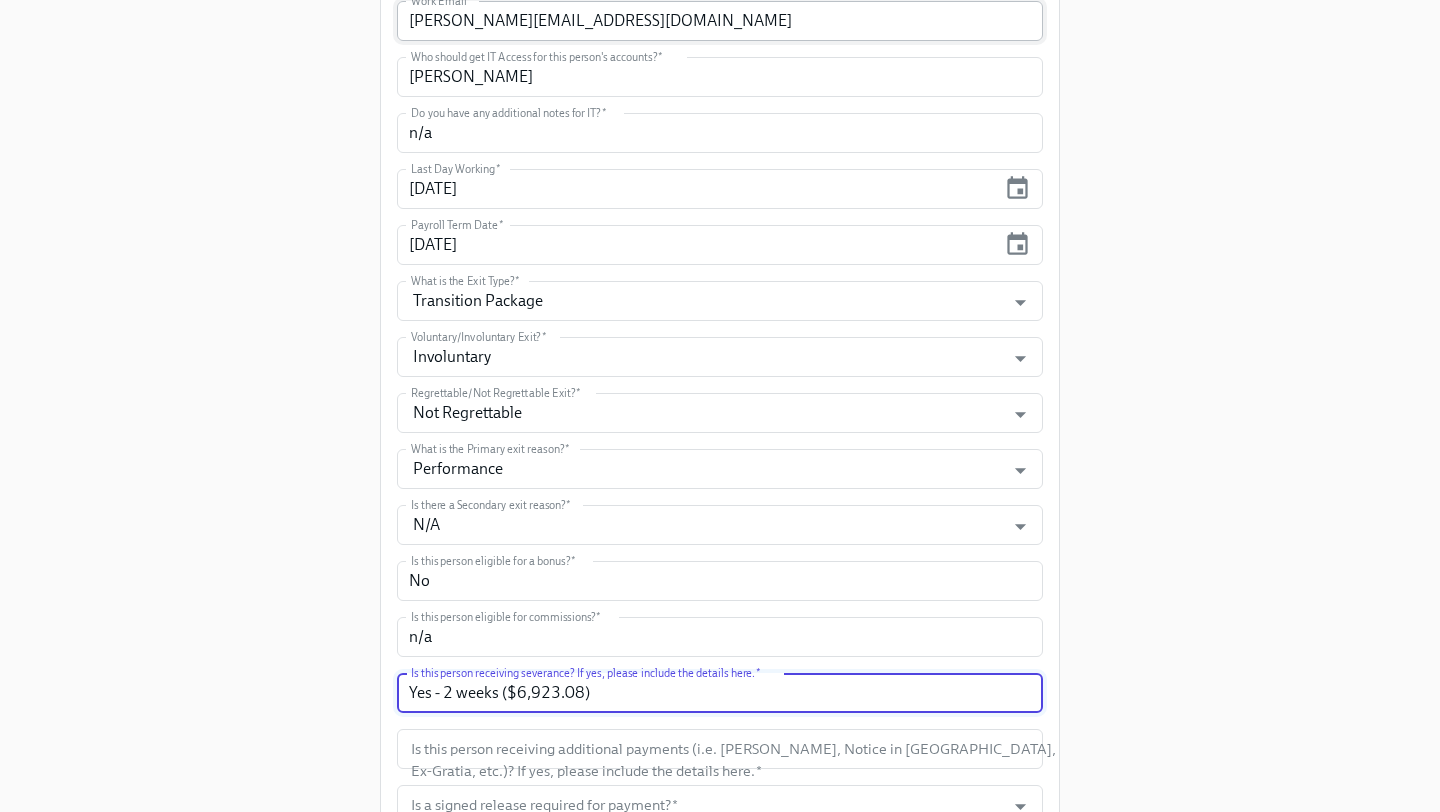 type on "Yes - 2 weeks ($6,923.08)" 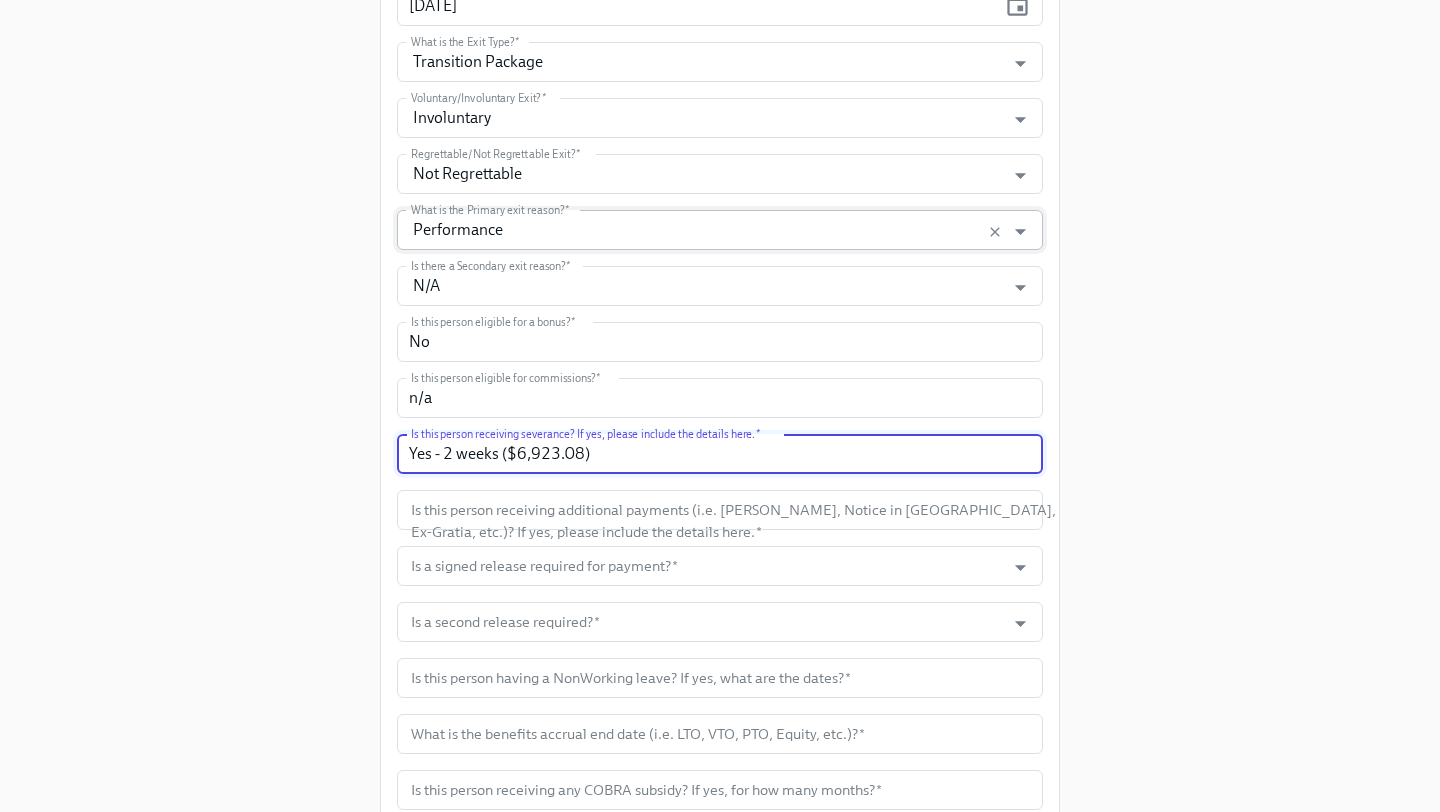 scroll, scrollTop: 674, scrollLeft: 0, axis: vertical 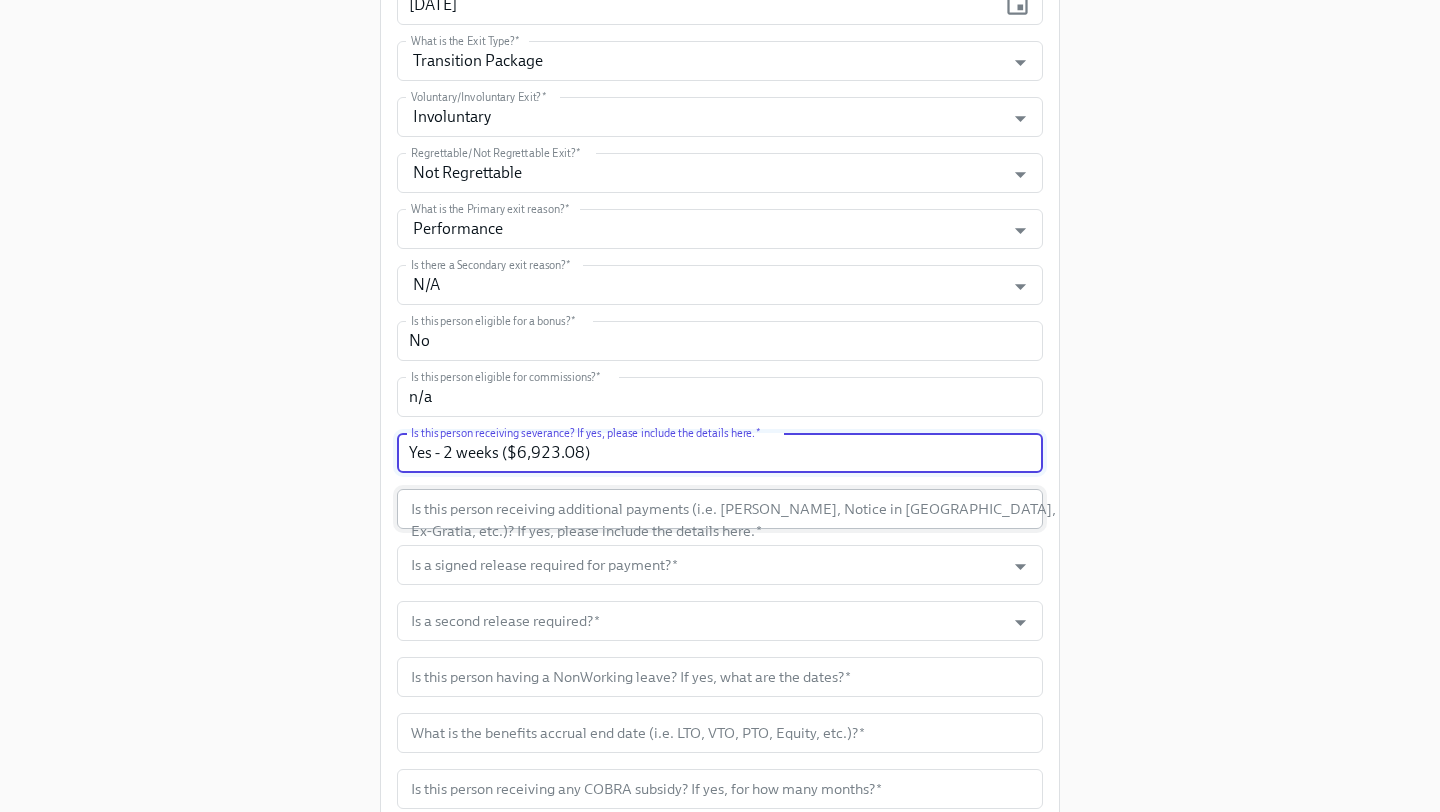 click at bounding box center [720, 509] 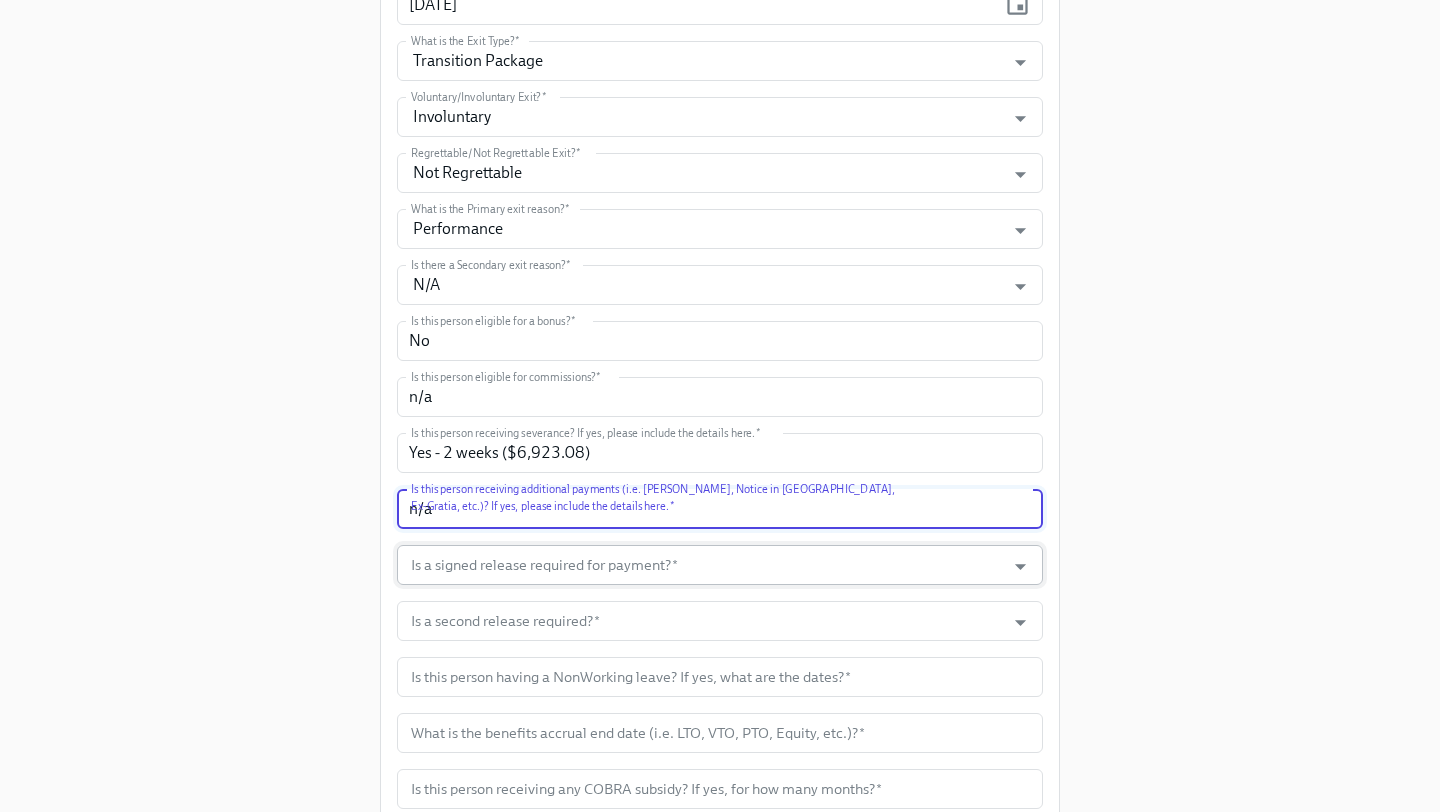 type on "n/a" 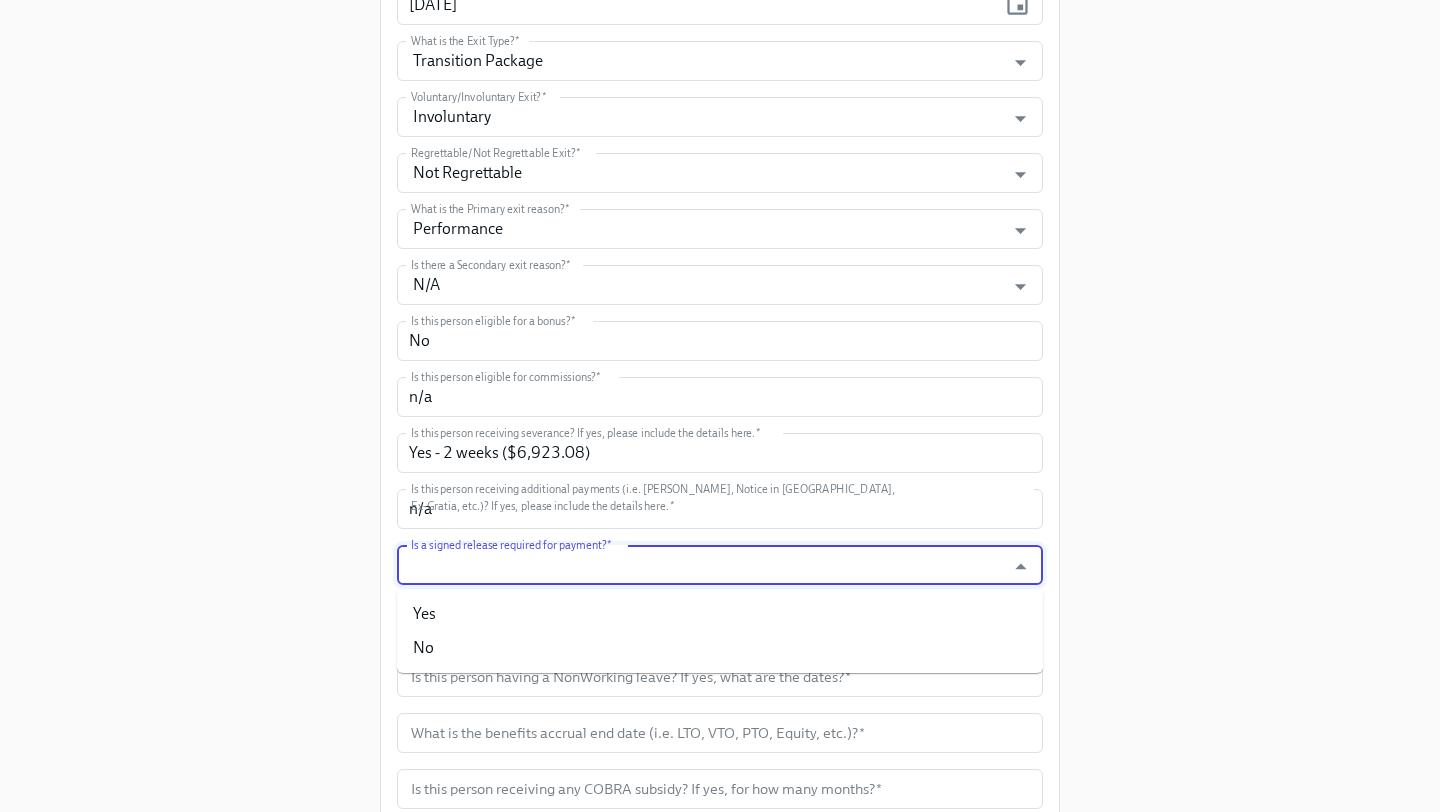 click on "Is a signed release required for payment?   *" at bounding box center [701, 565] 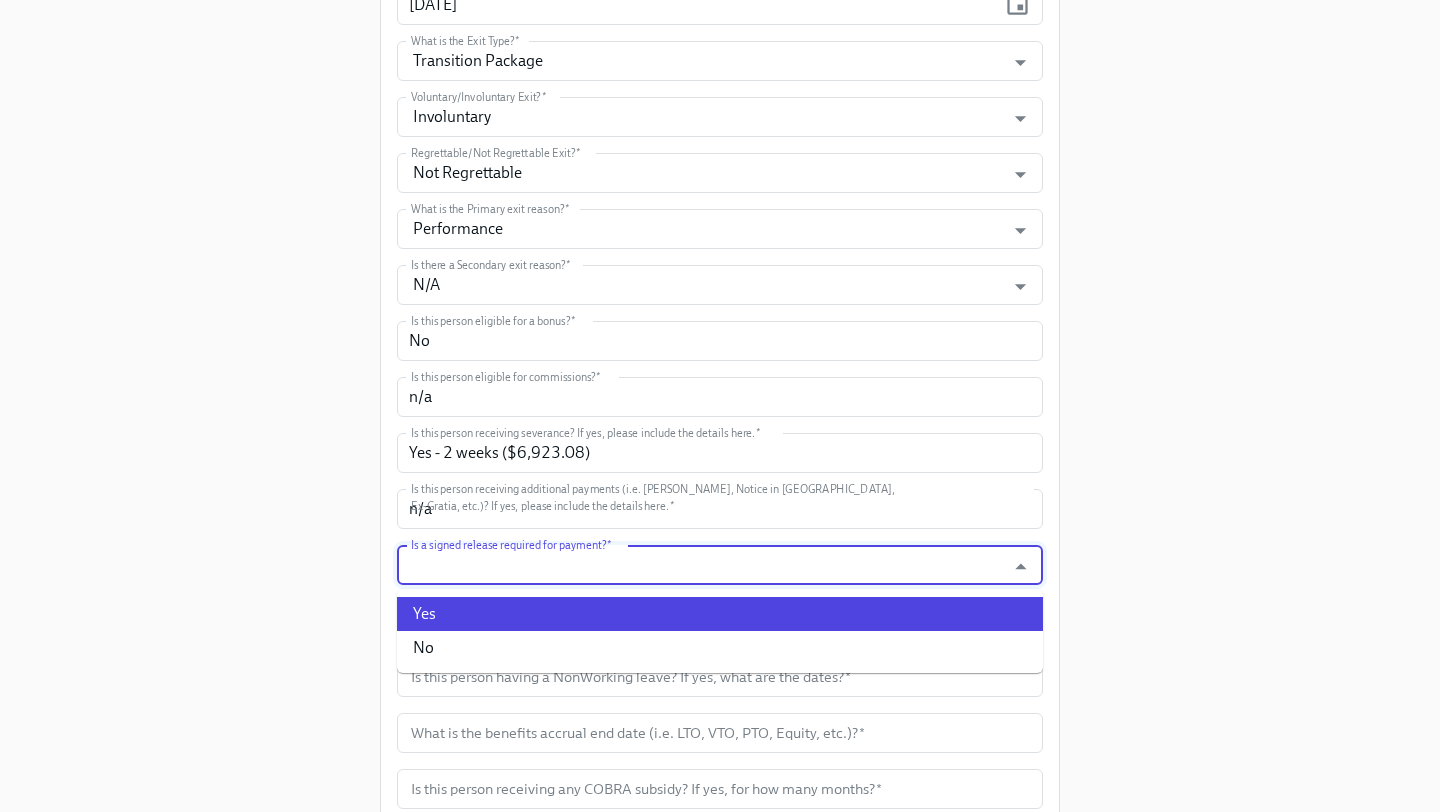 click on "Yes" at bounding box center [720, 614] 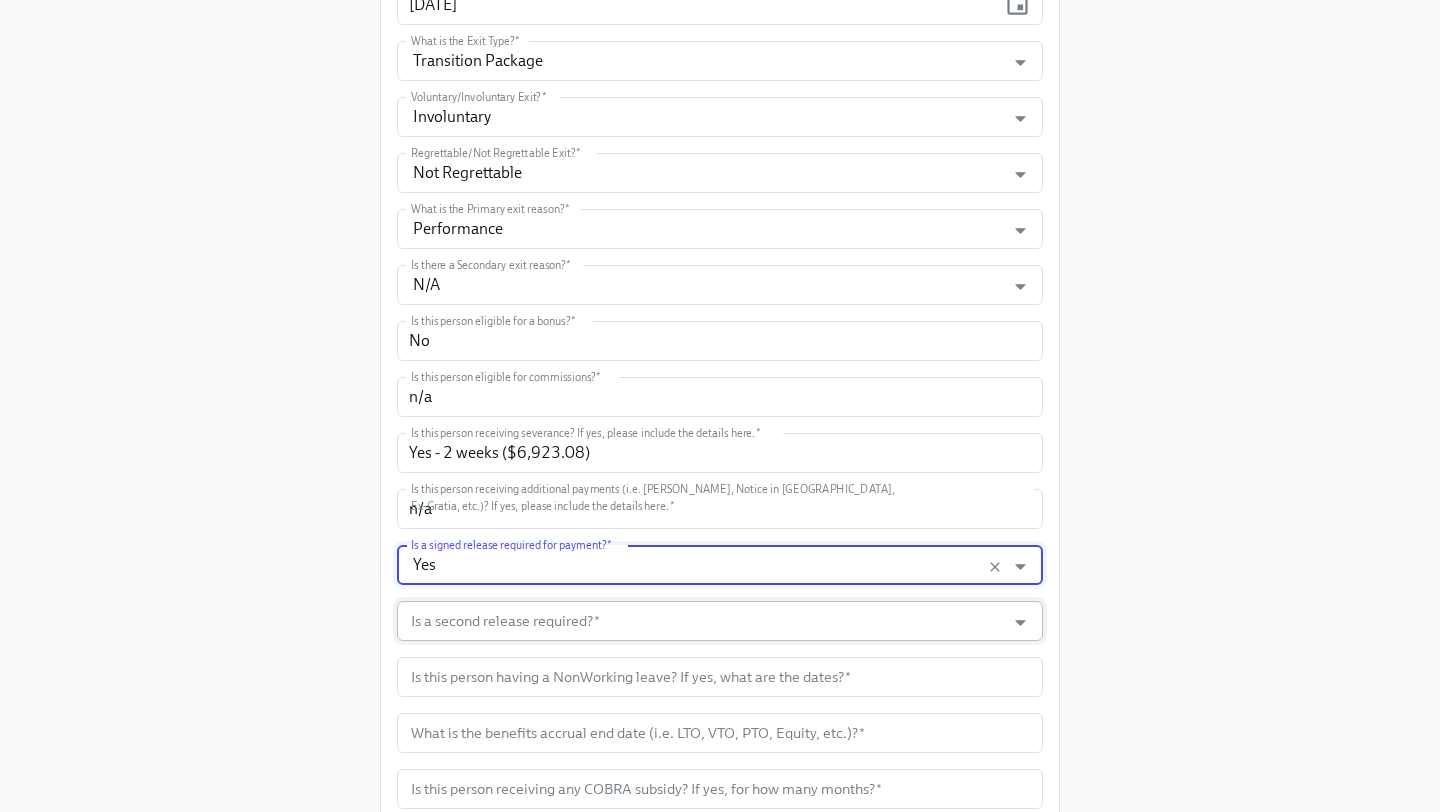 click on "Is a second release required?   *" at bounding box center (701, 621) 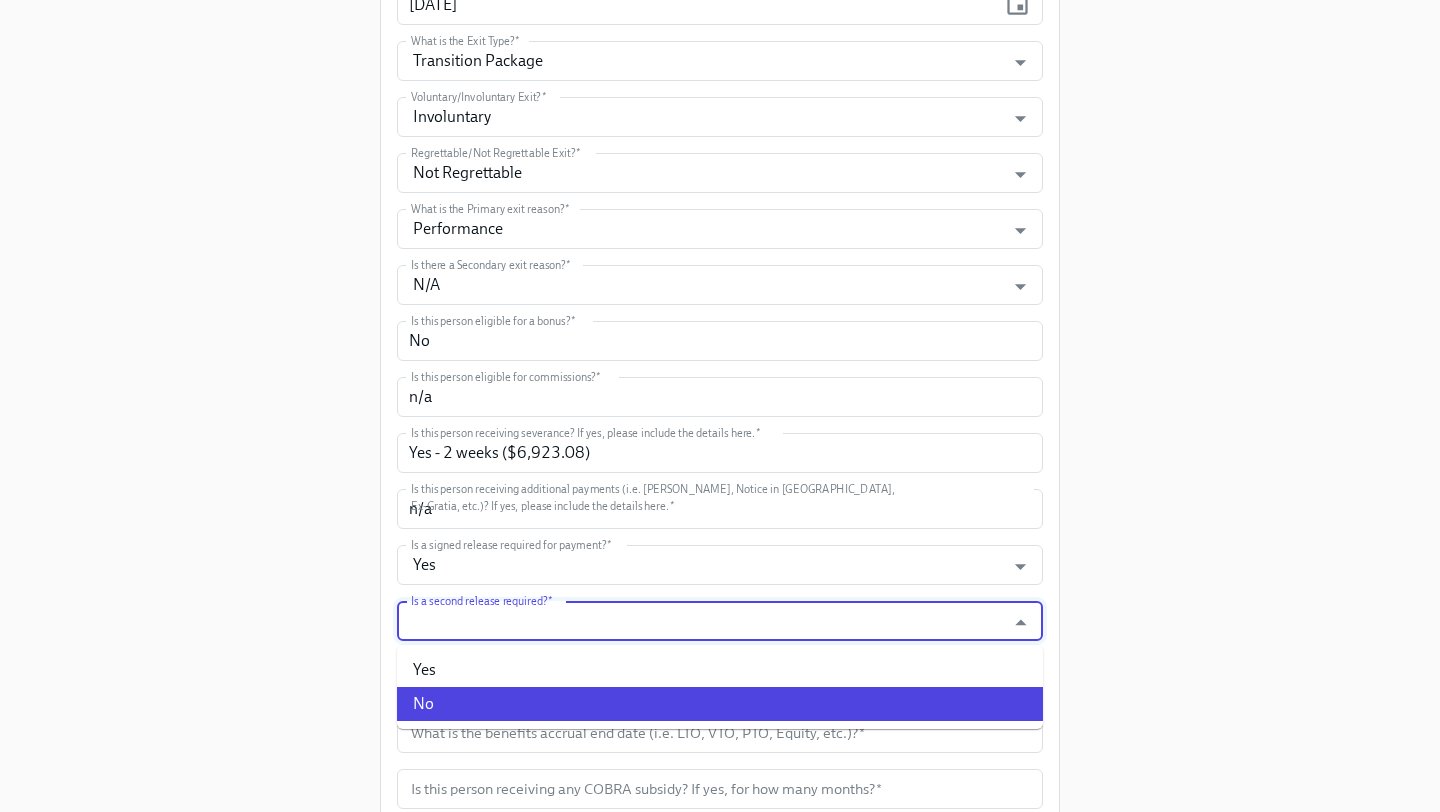 click on "No" at bounding box center (720, 704) 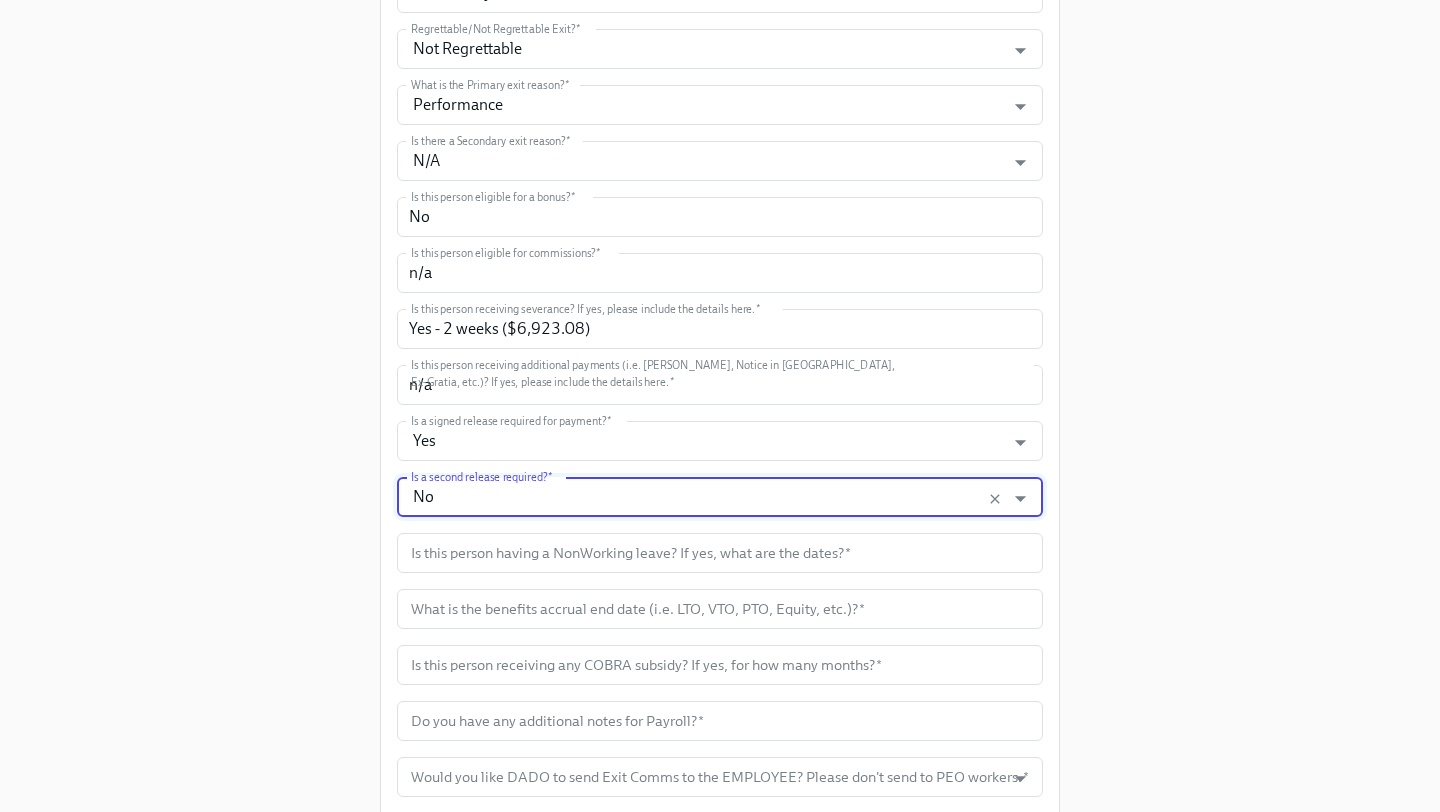 scroll, scrollTop: 806, scrollLeft: 0, axis: vertical 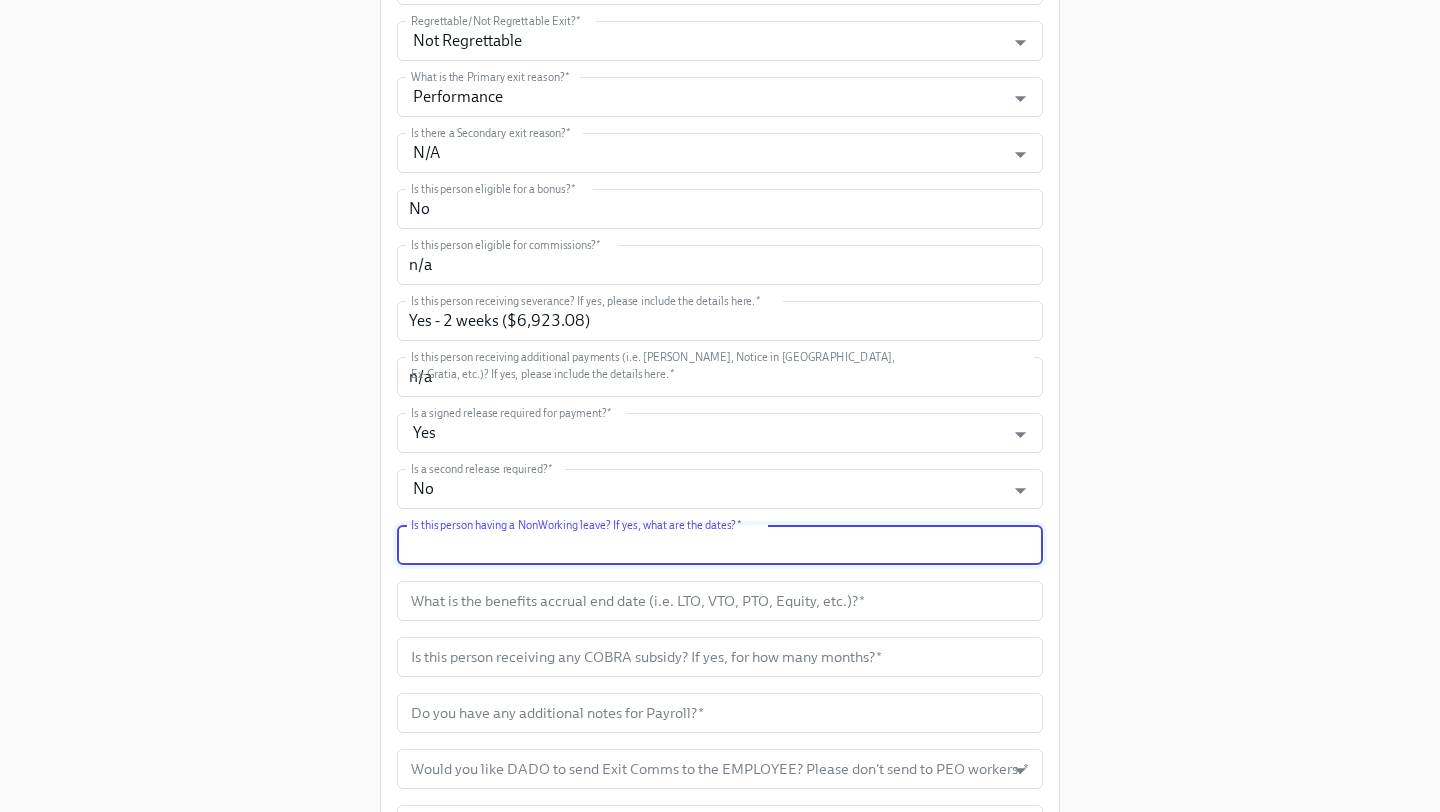 click at bounding box center [720, 545] 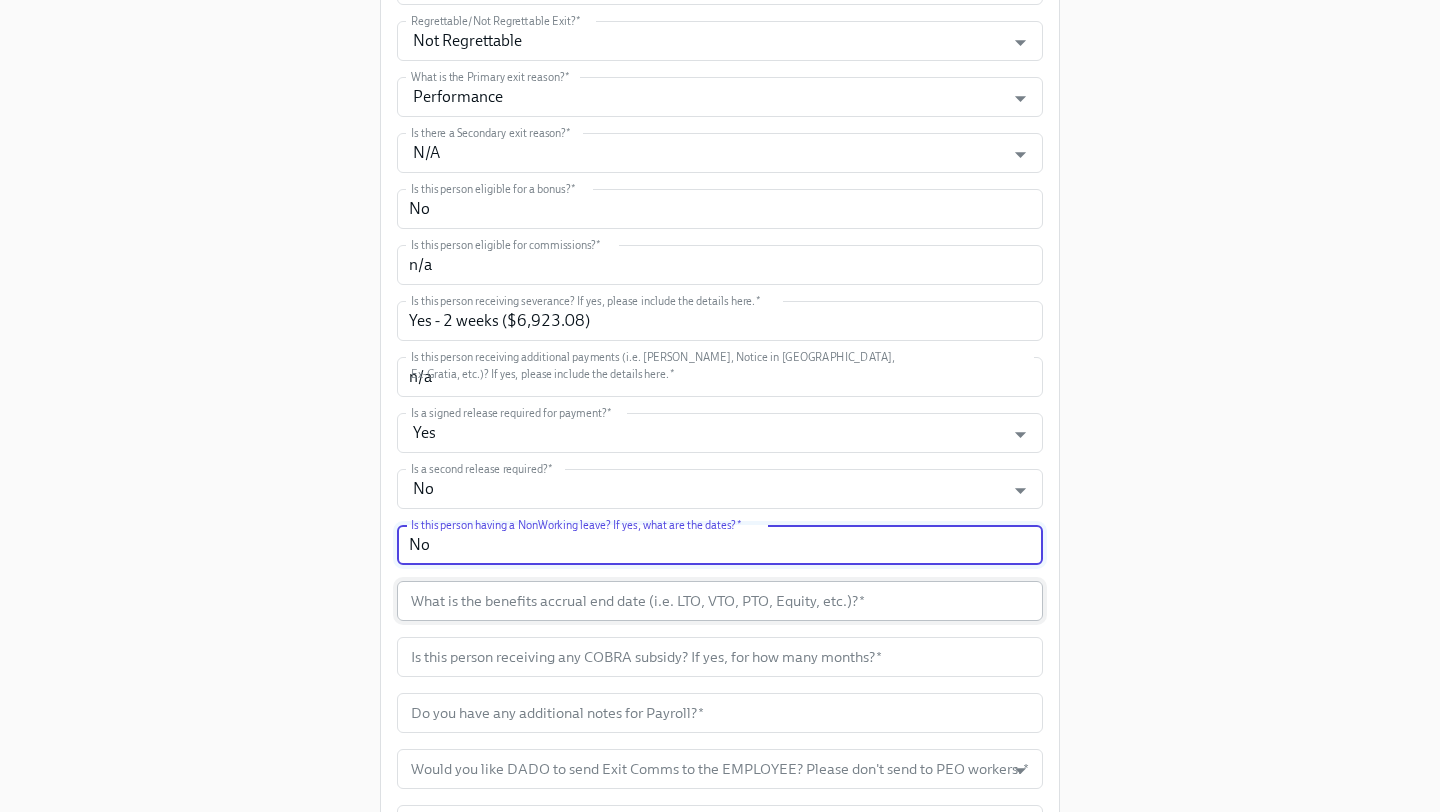 type on "No" 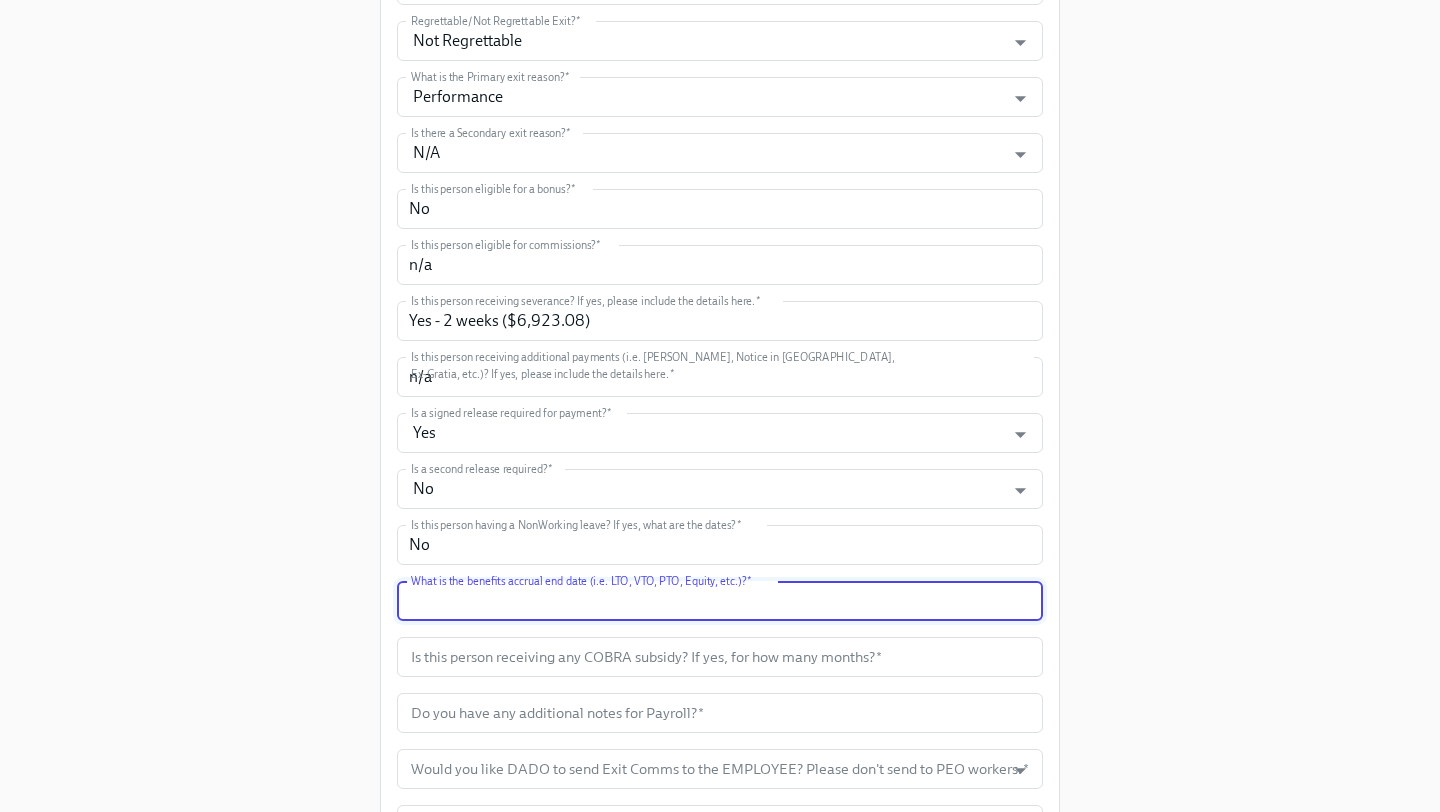 click at bounding box center (720, 601) 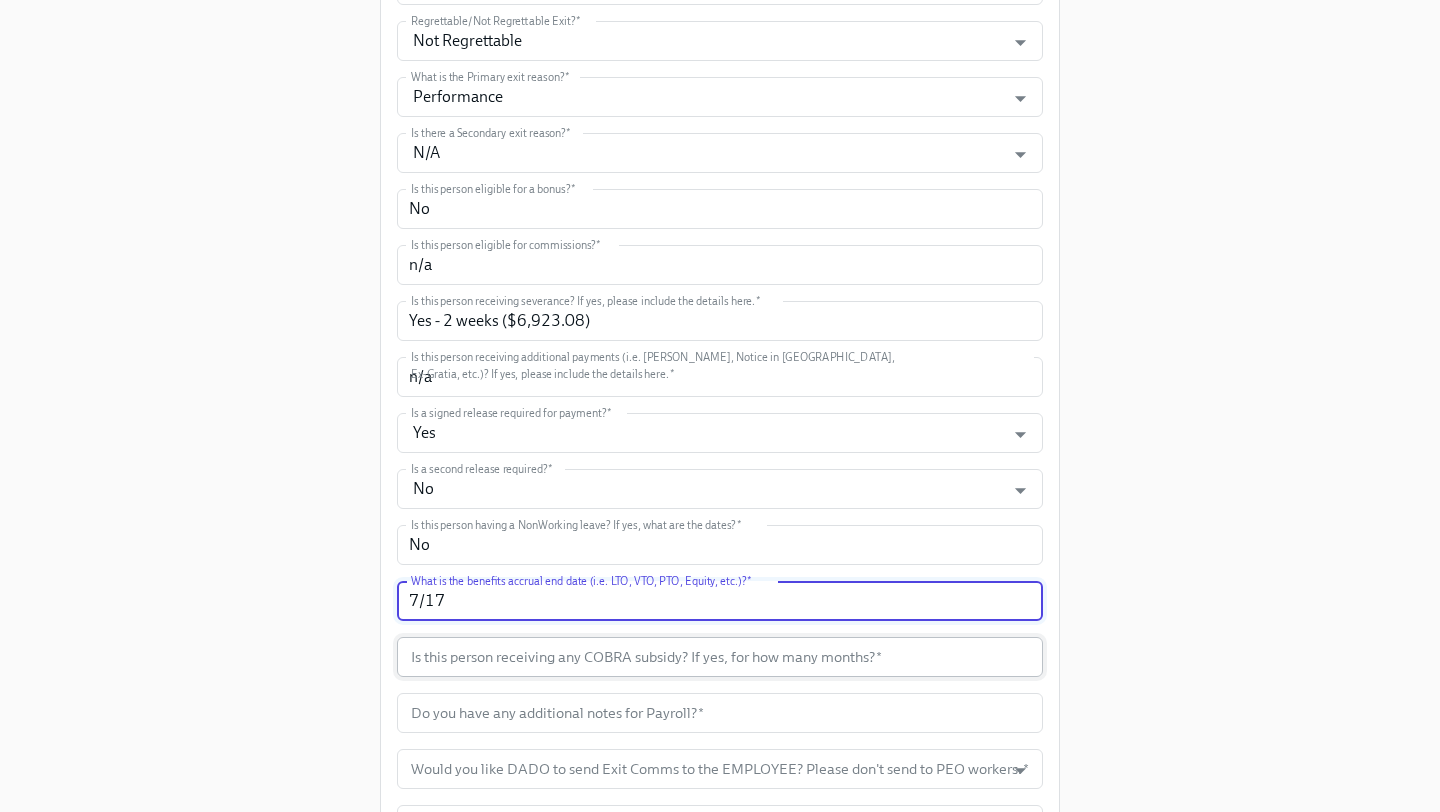 type on "7/17" 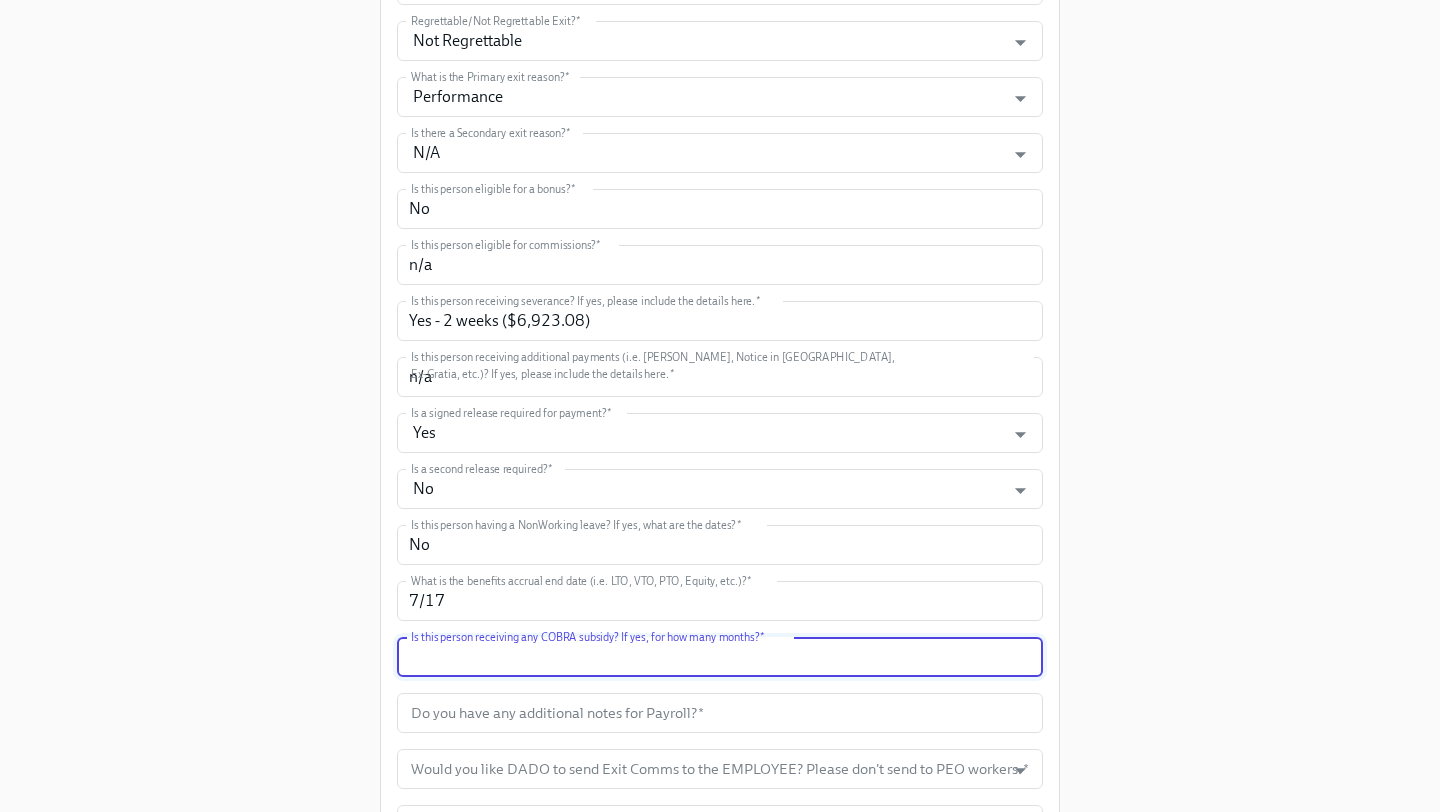 click at bounding box center [720, 657] 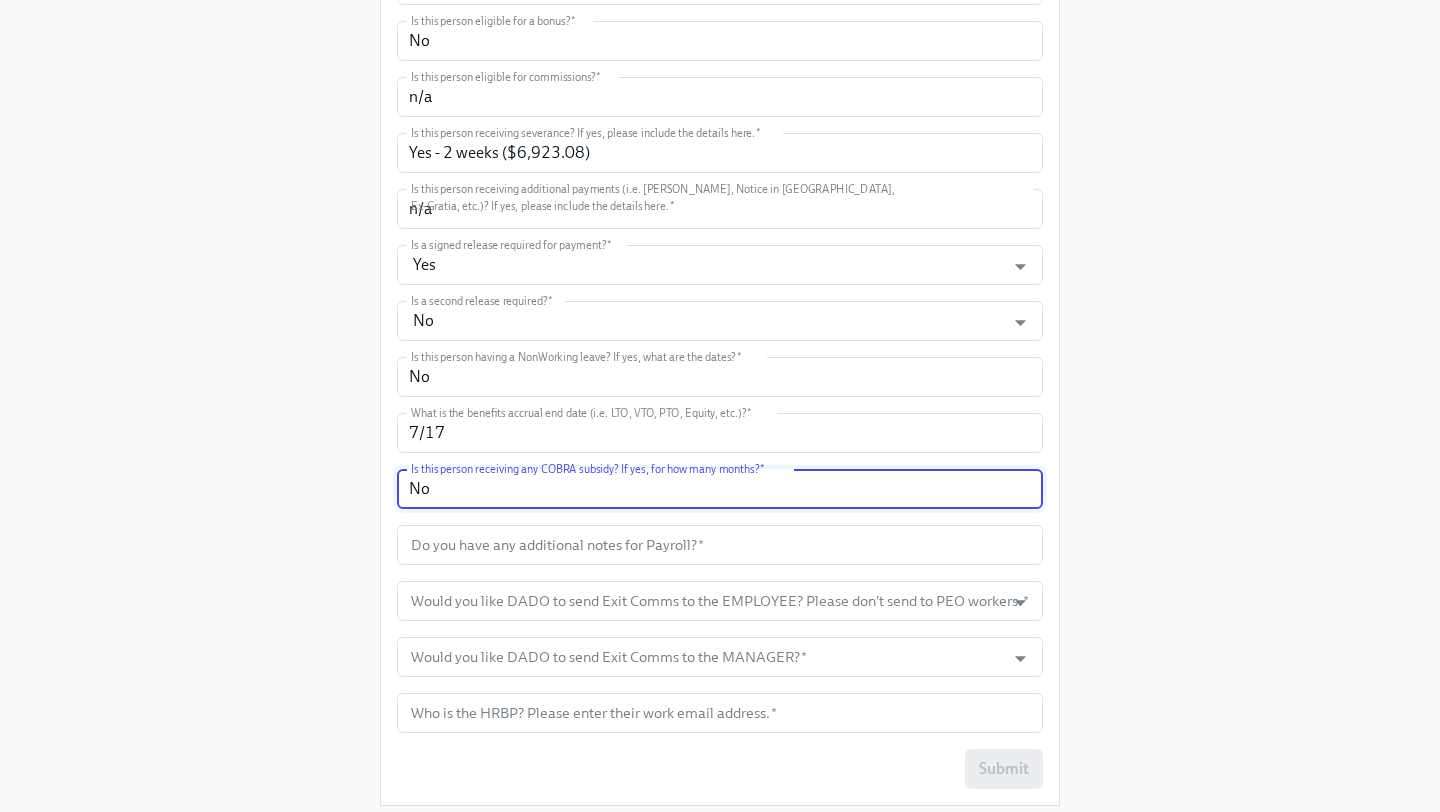 scroll, scrollTop: 1015, scrollLeft: 0, axis: vertical 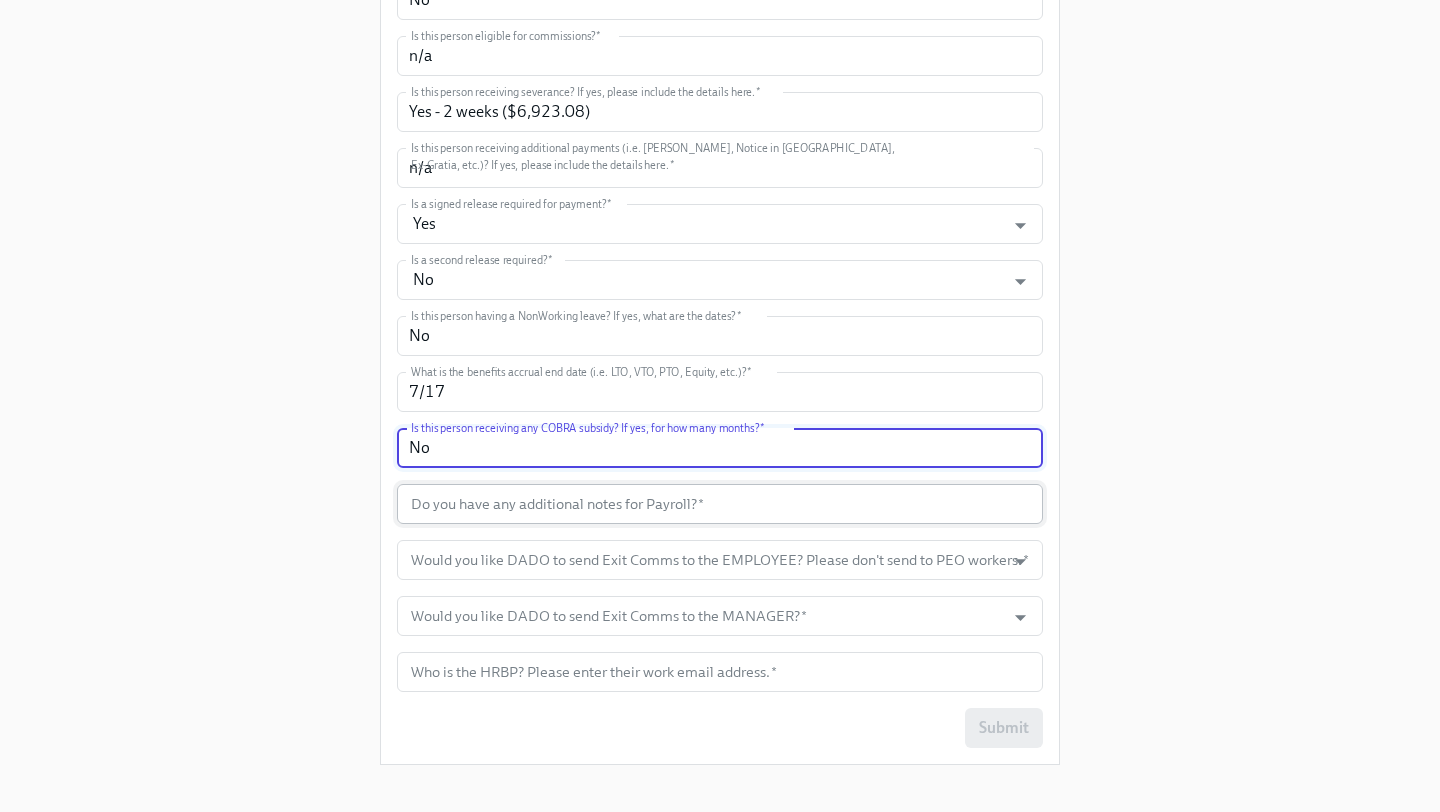 type on "N" 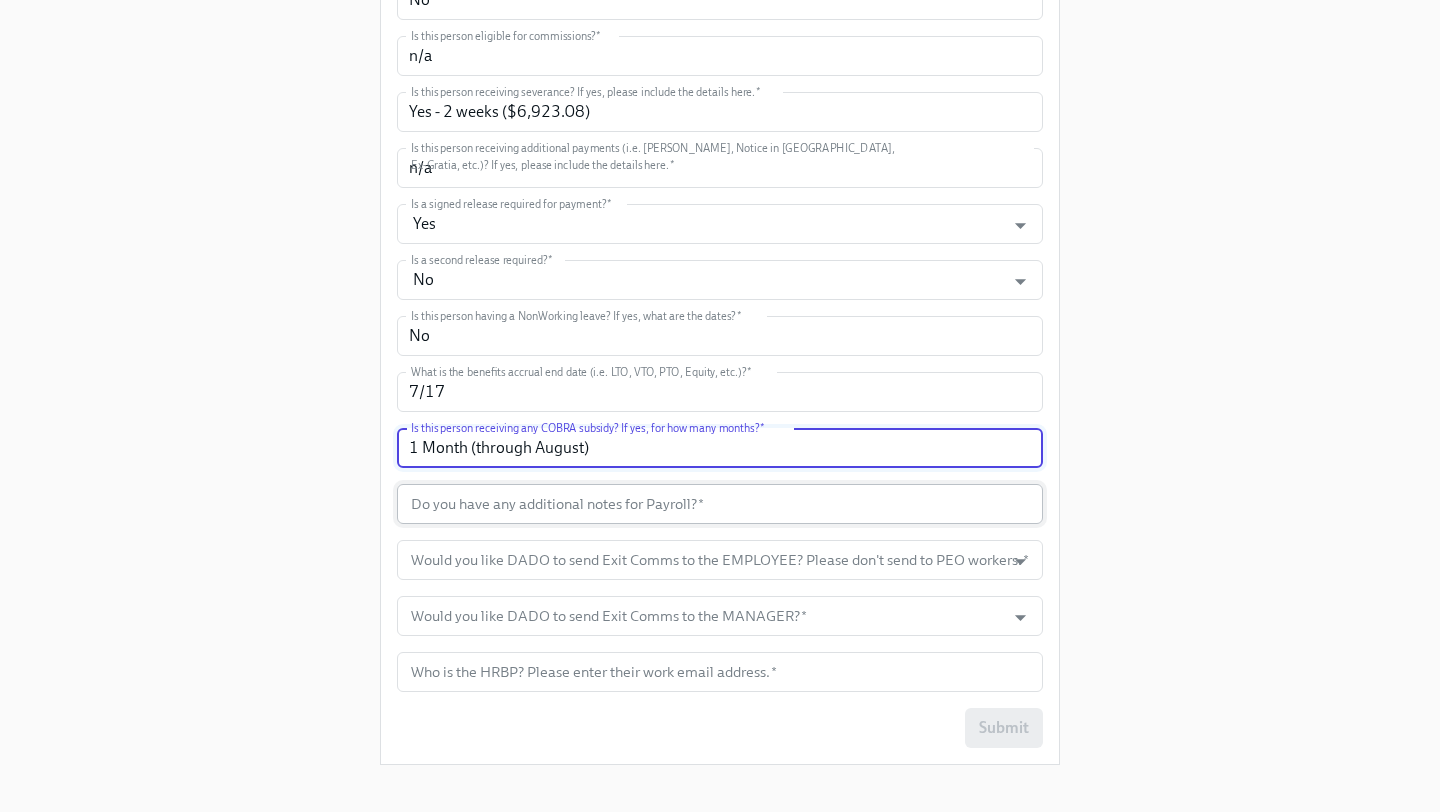 type on "1 Month (through August)" 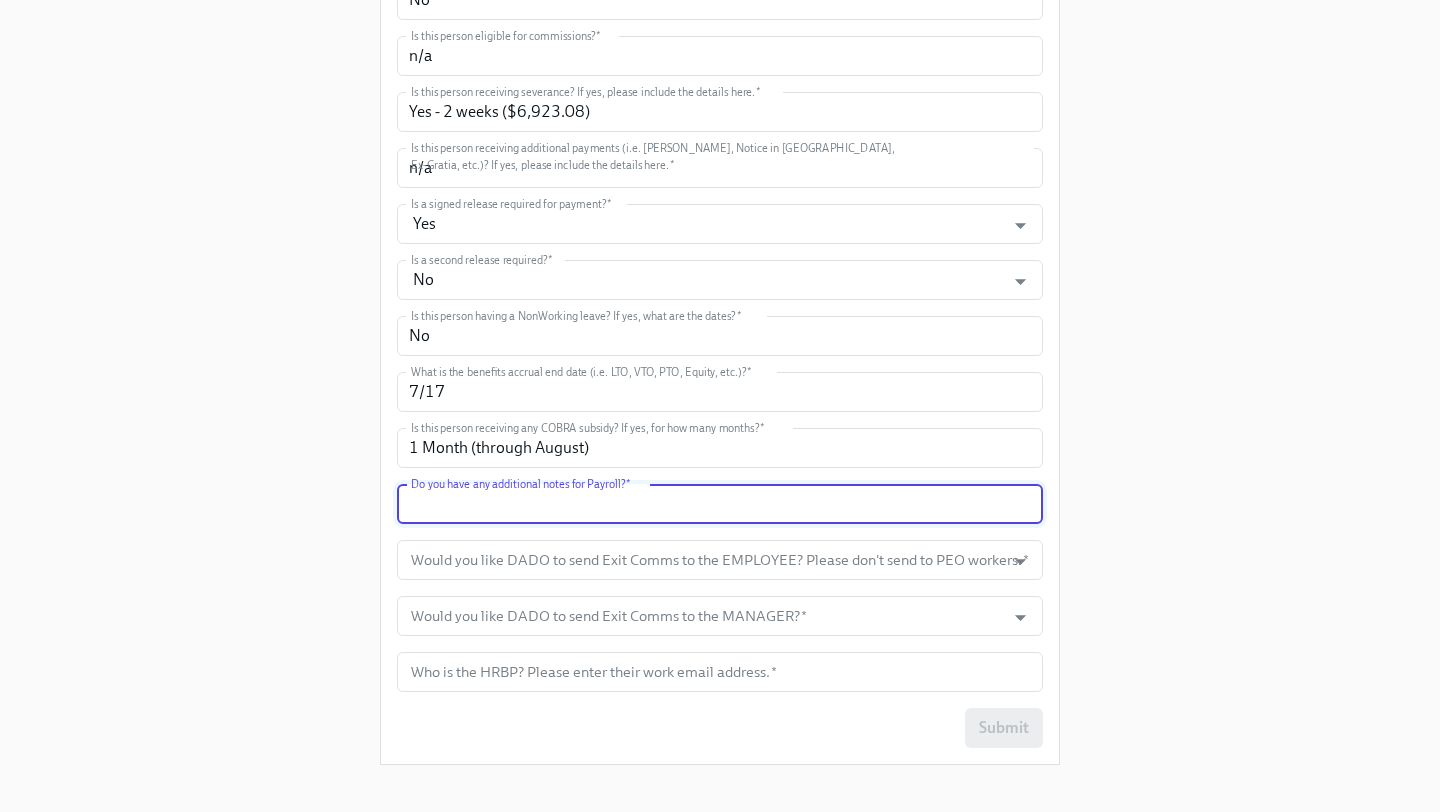 click at bounding box center (720, 504) 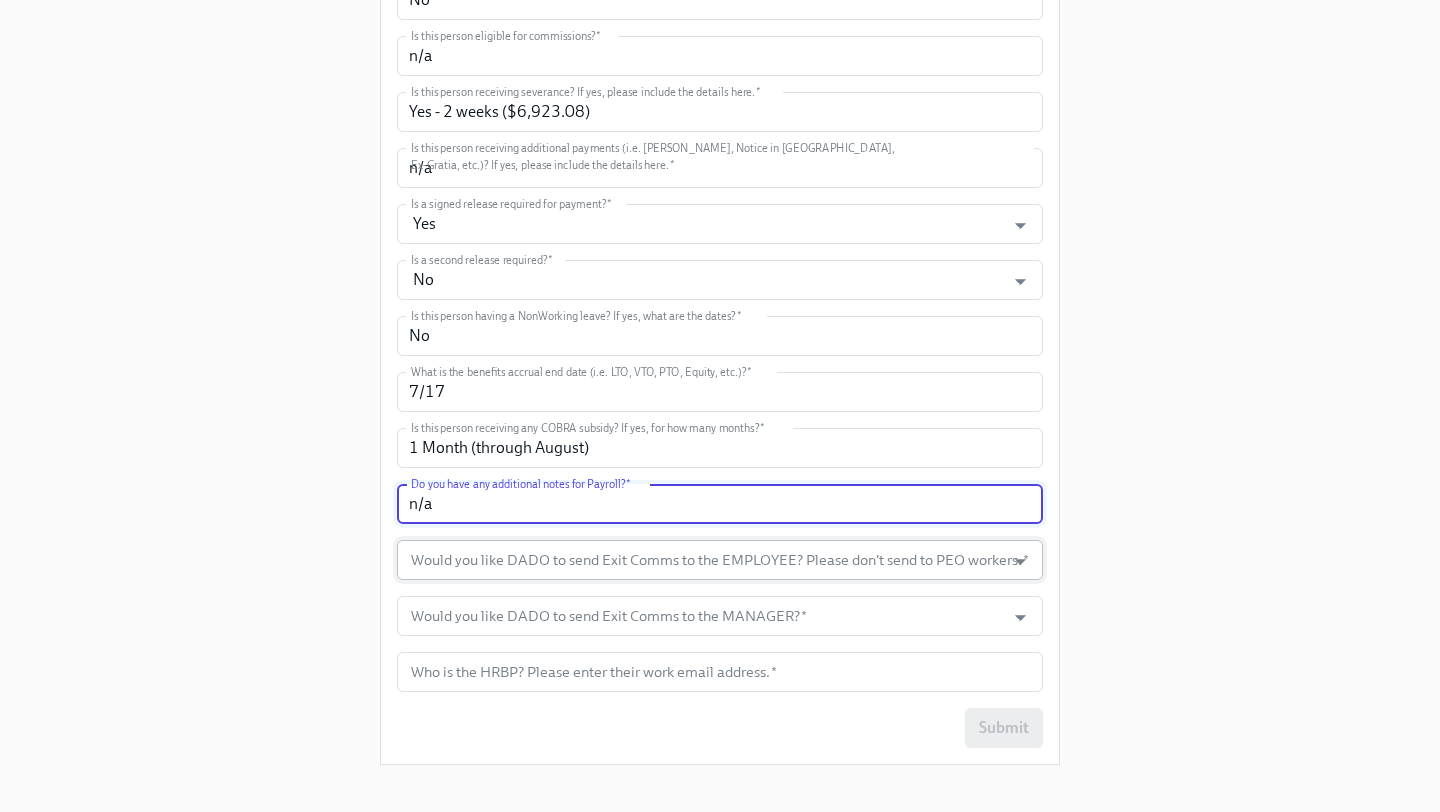 type on "n/a" 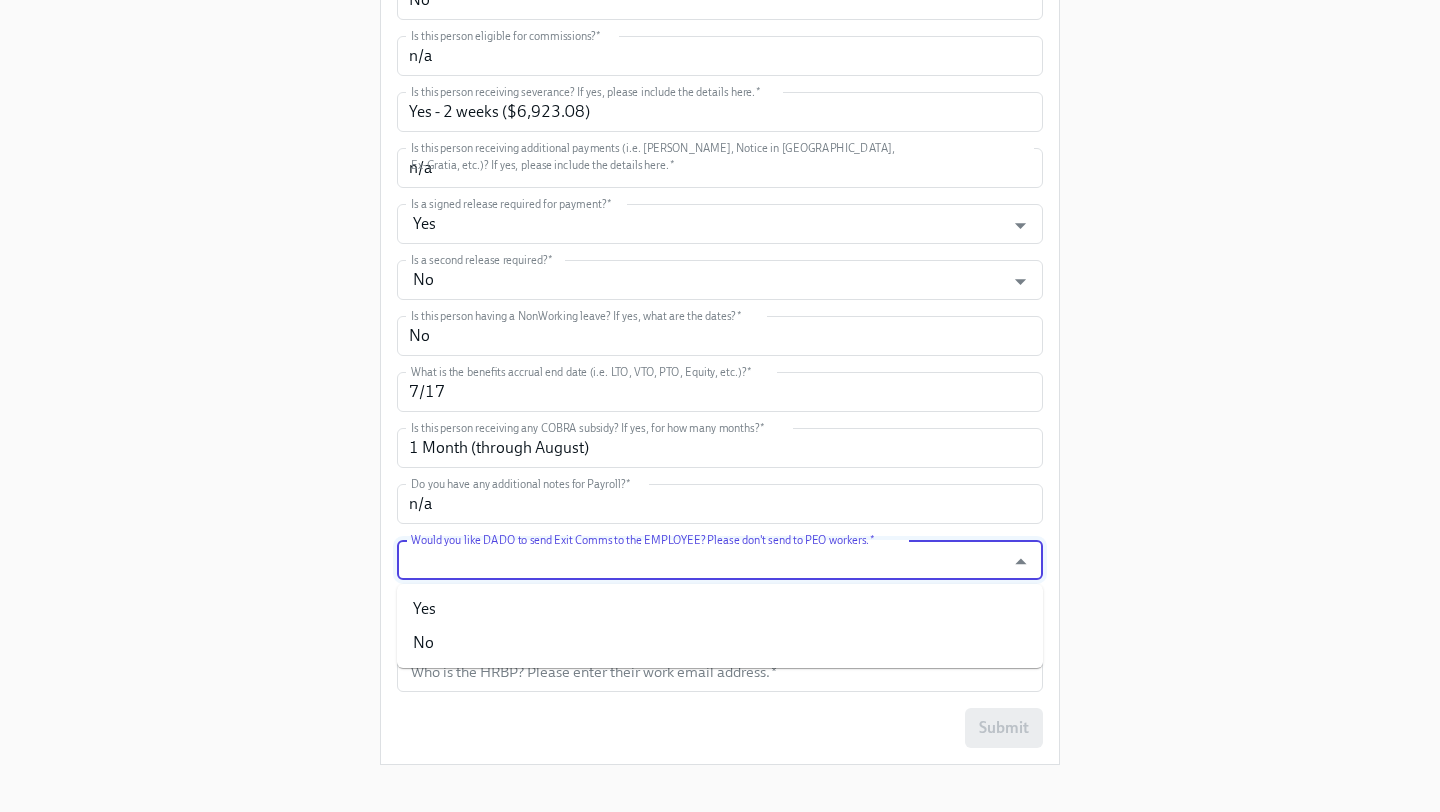click on "Would you like DADO to send Exit Comms to the EMPLOYEE? Please don't send to PEO workers.   *" at bounding box center (701, 560) 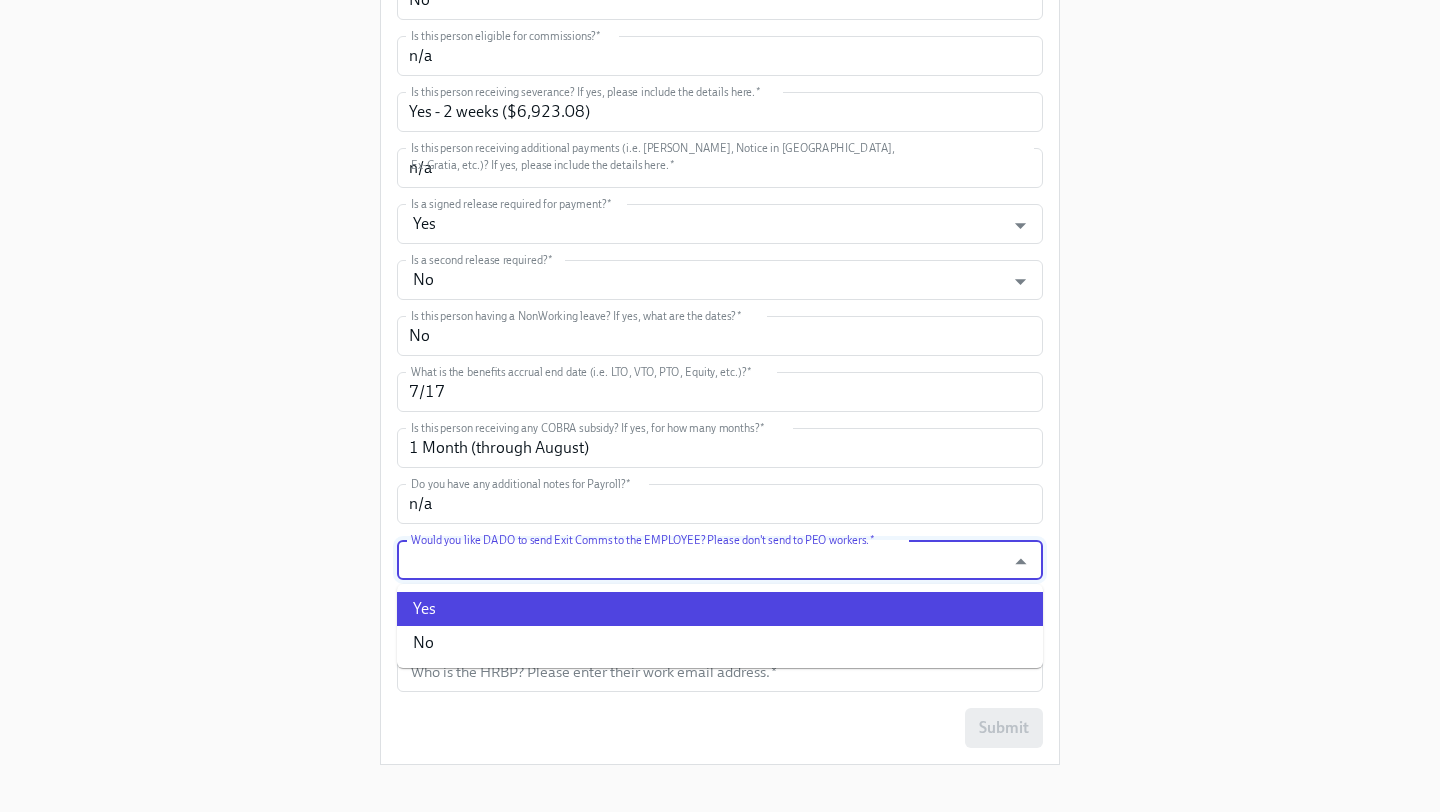 click on "Yes" at bounding box center (720, 609) 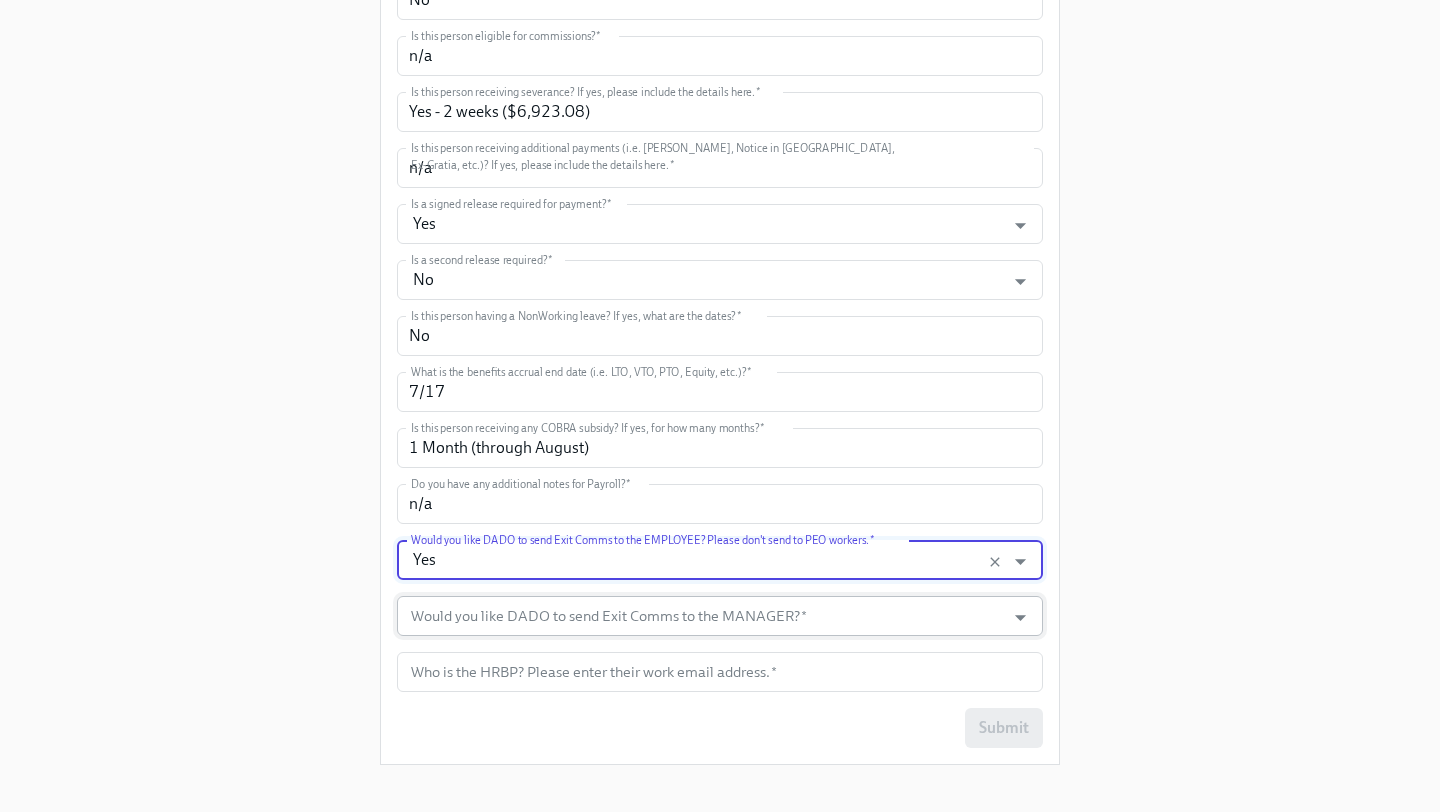 click on "Would you like DADO to send Exit Comms to the MANAGER?   *" at bounding box center [701, 616] 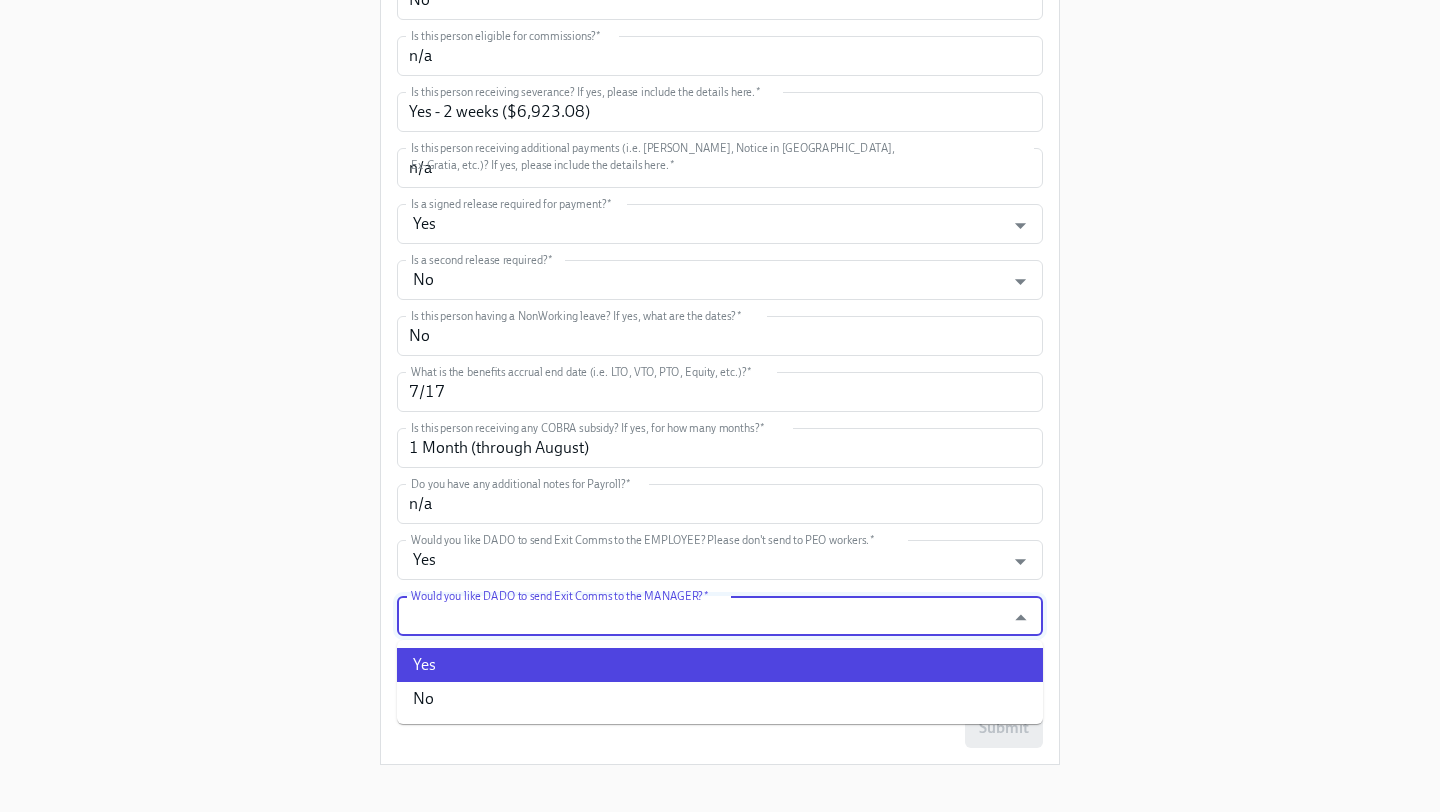 click on "Yes" at bounding box center [720, 665] 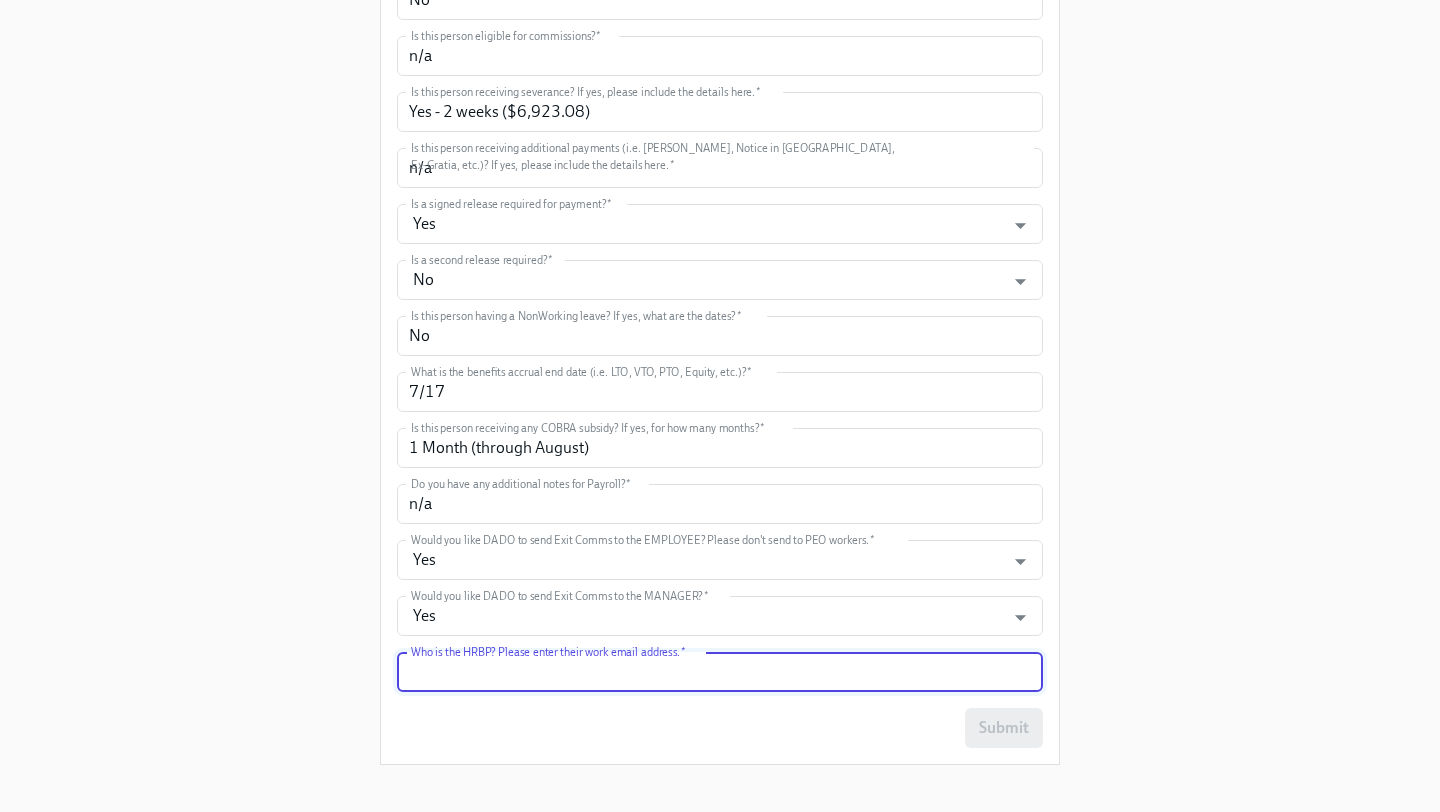 click at bounding box center (720, 672) 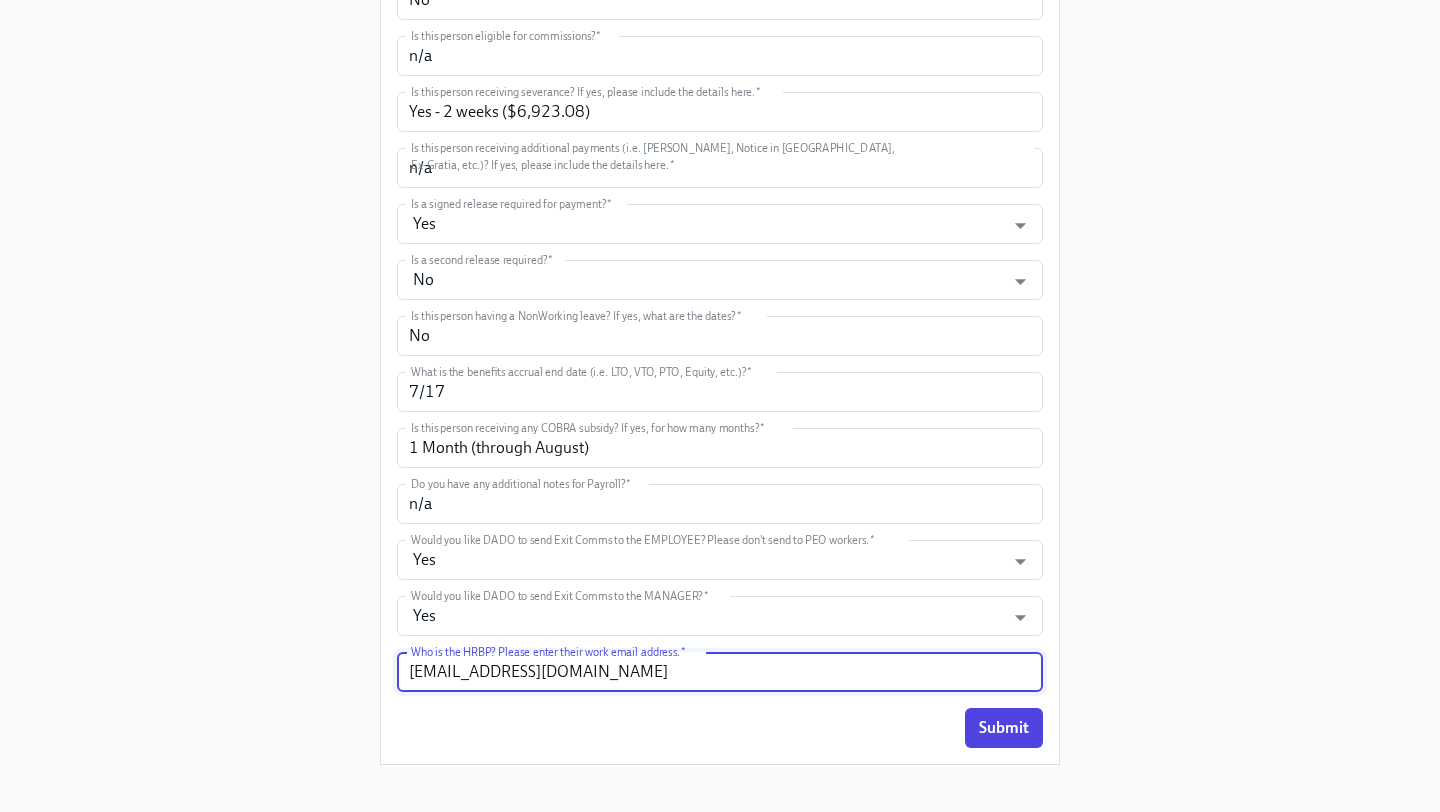 type on "[EMAIL_ADDRESS][DOMAIN_NAME]" 